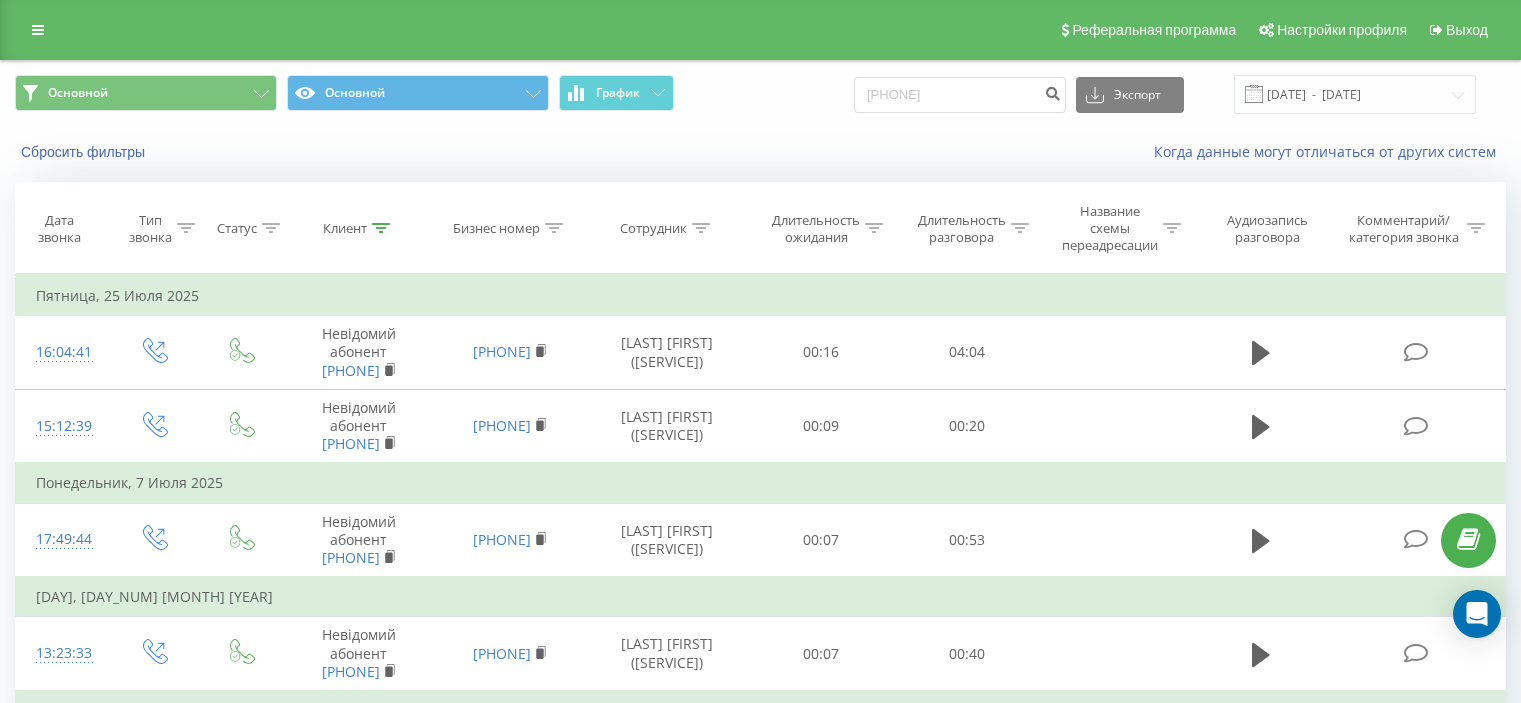 scroll, scrollTop: 0, scrollLeft: 0, axis: both 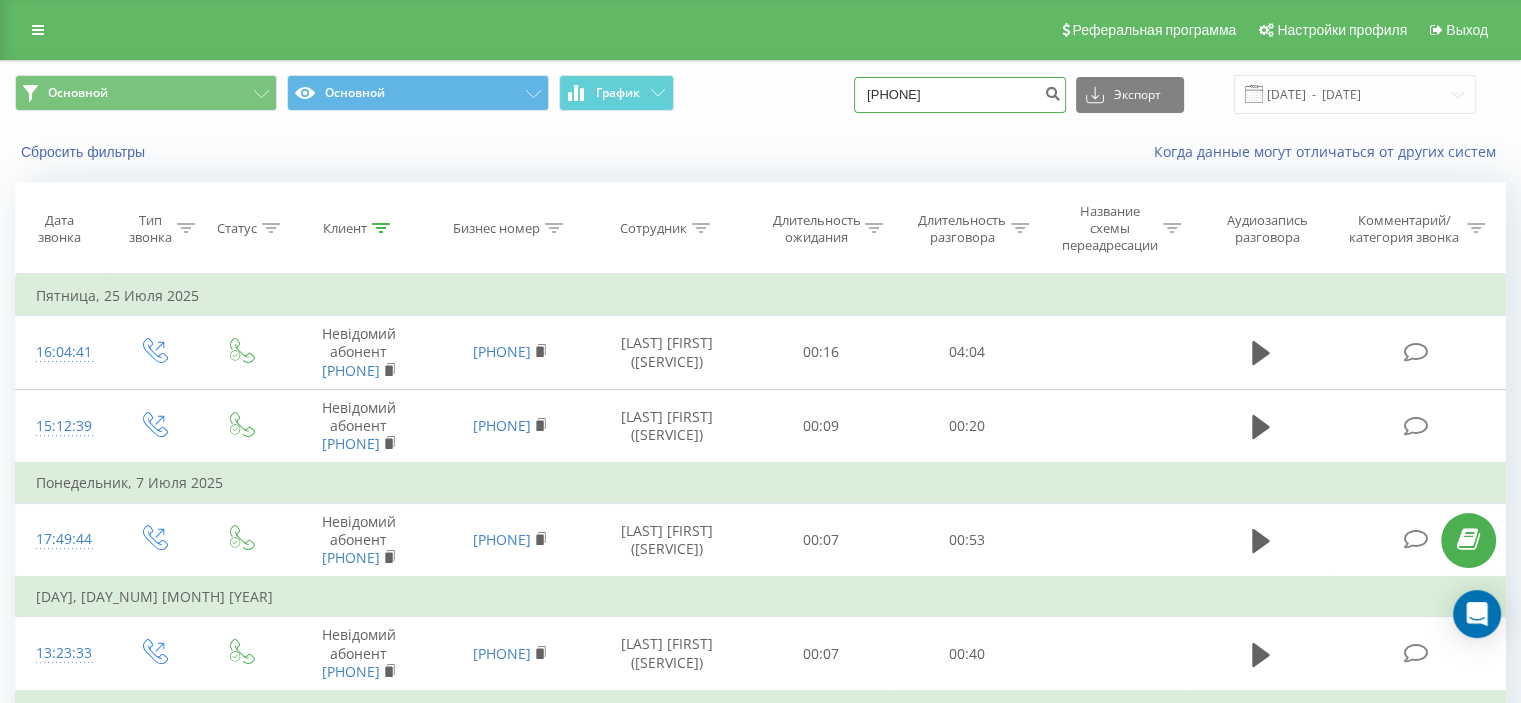 drag, startPoint x: 1006, startPoint y: 103, endPoint x: 757, endPoint y: 90, distance: 249.33913 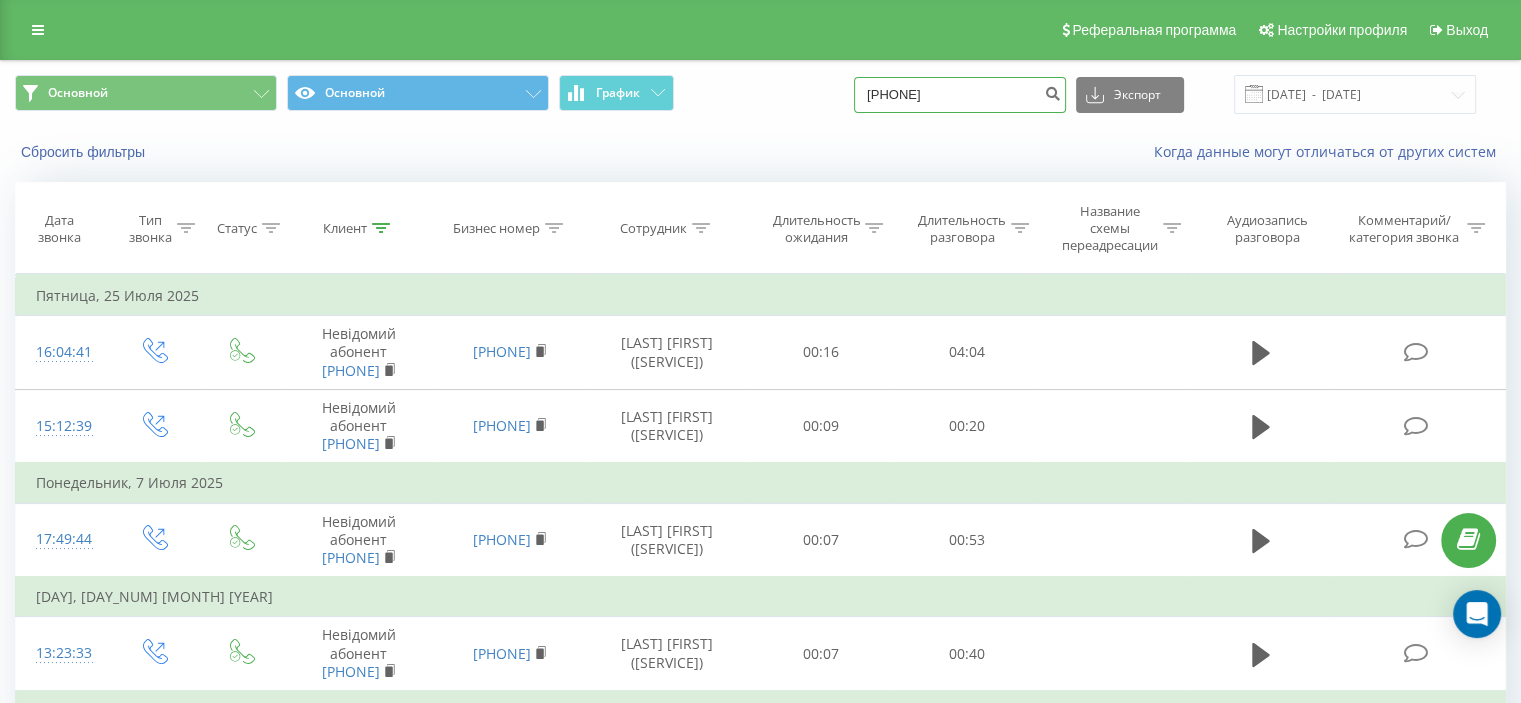 paste on "0982762373" 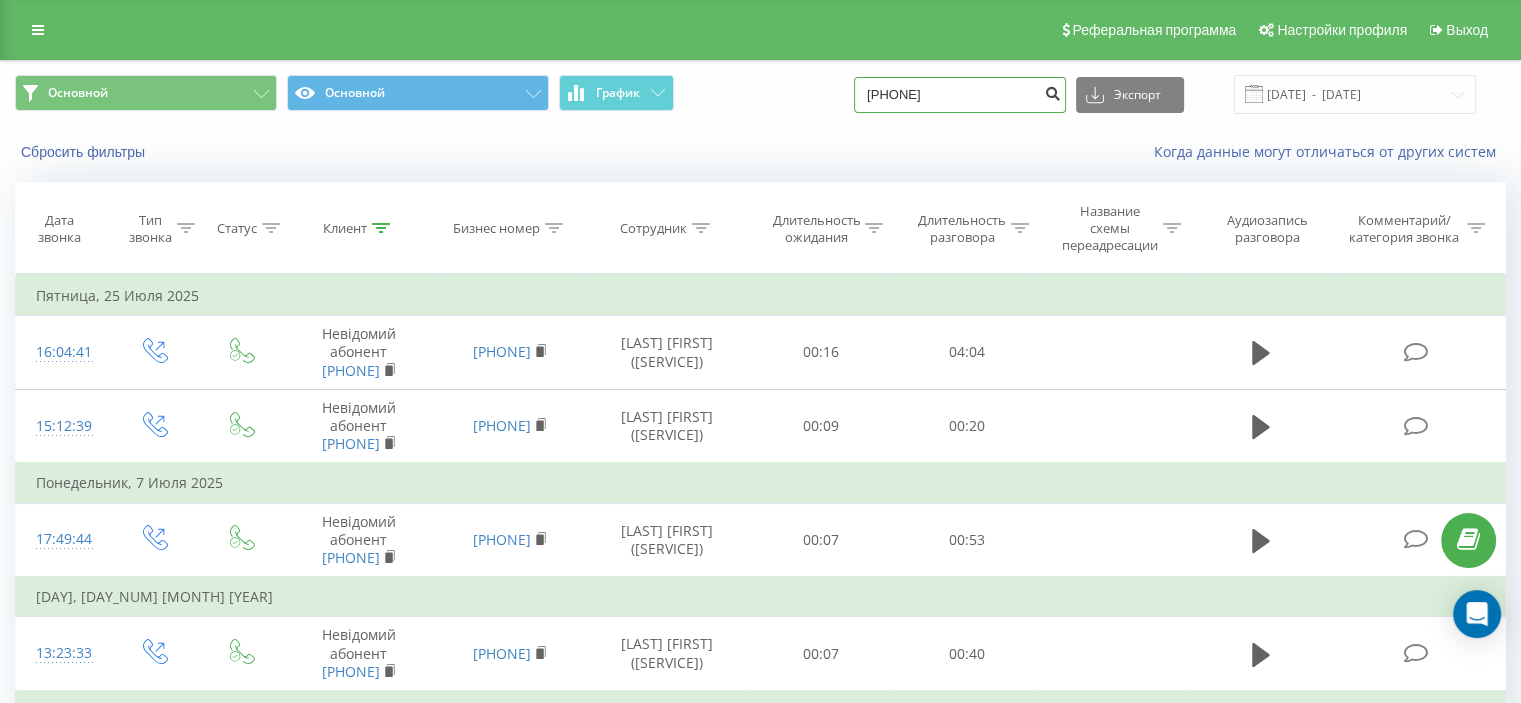 type on "0982762373" 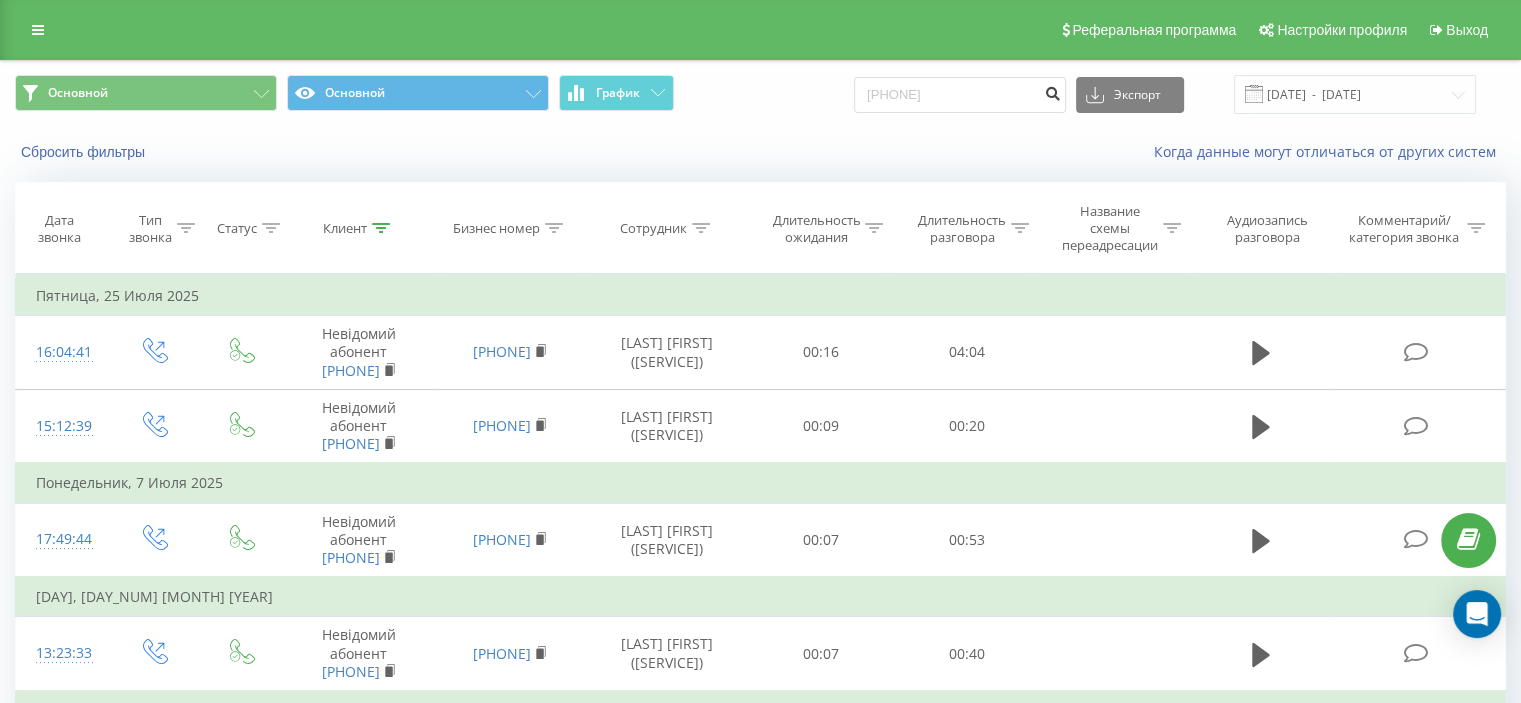 click at bounding box center (1052, 91) 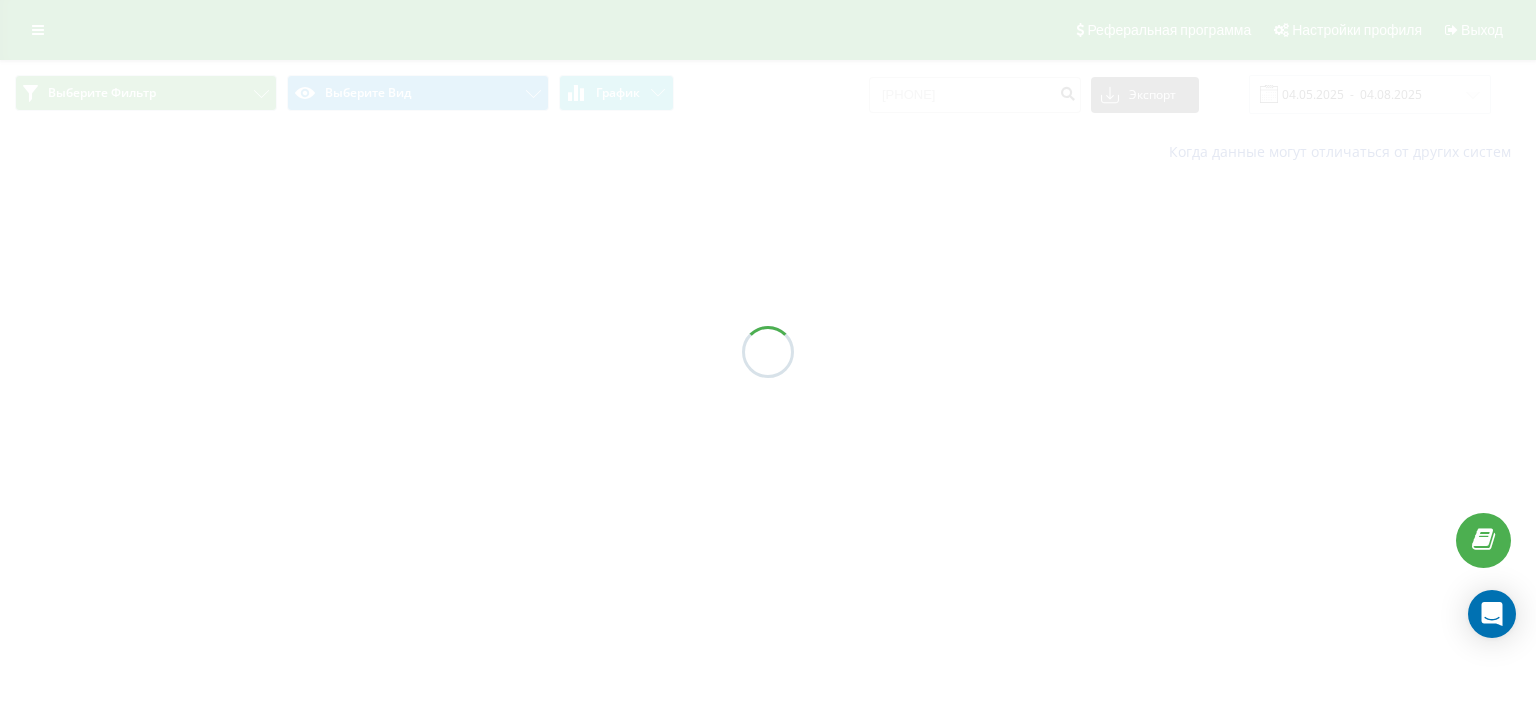 scroll, scrollTop: 0, scrollLeft: 0, axis: both 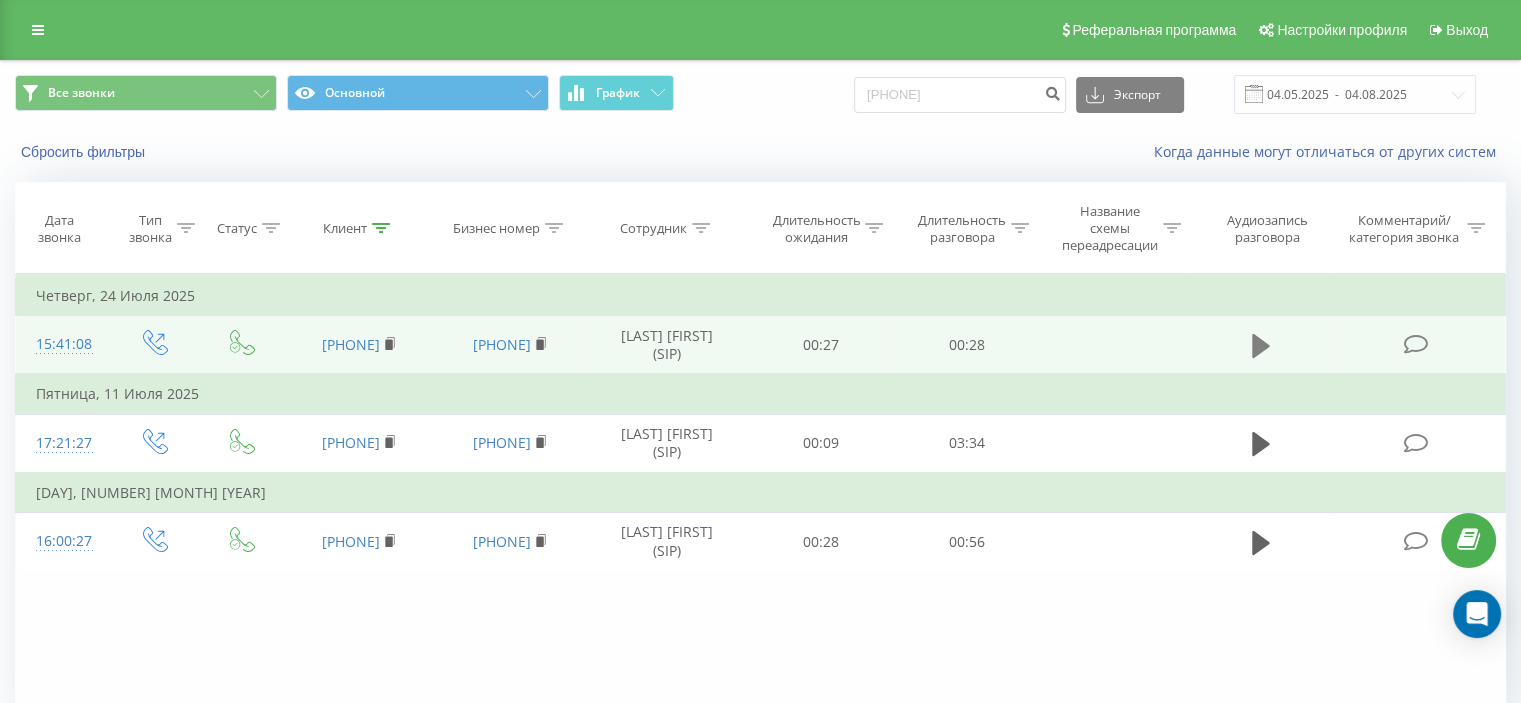 click 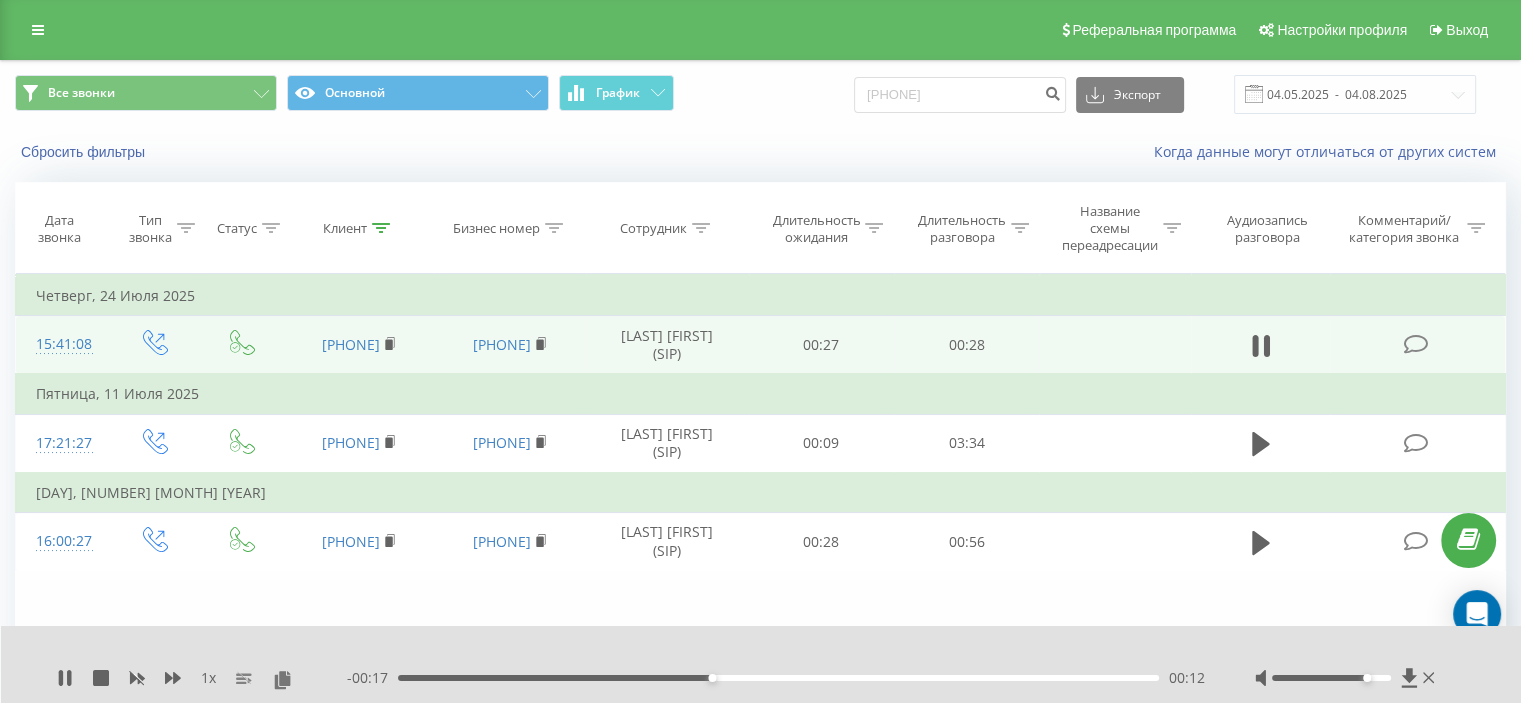 click at bounding box center (1331, 678) 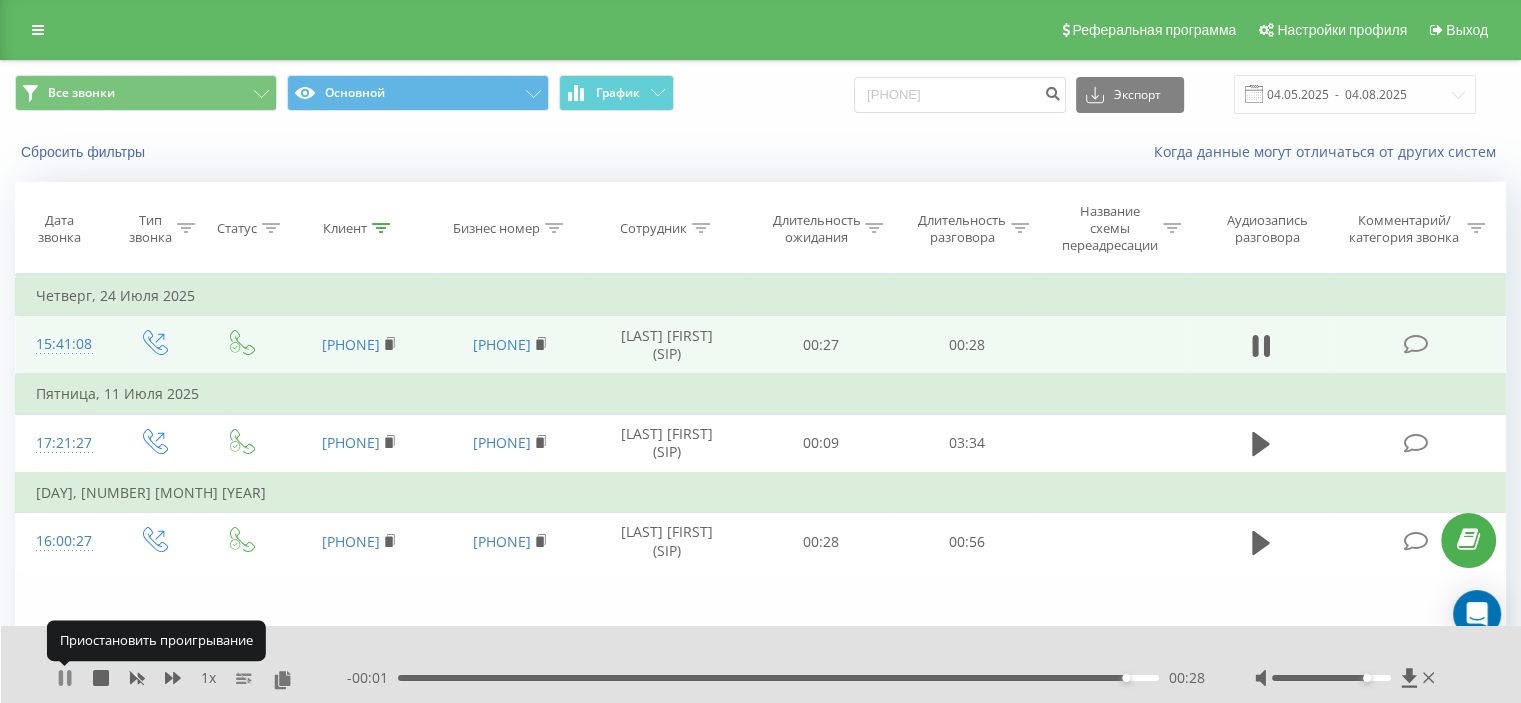click 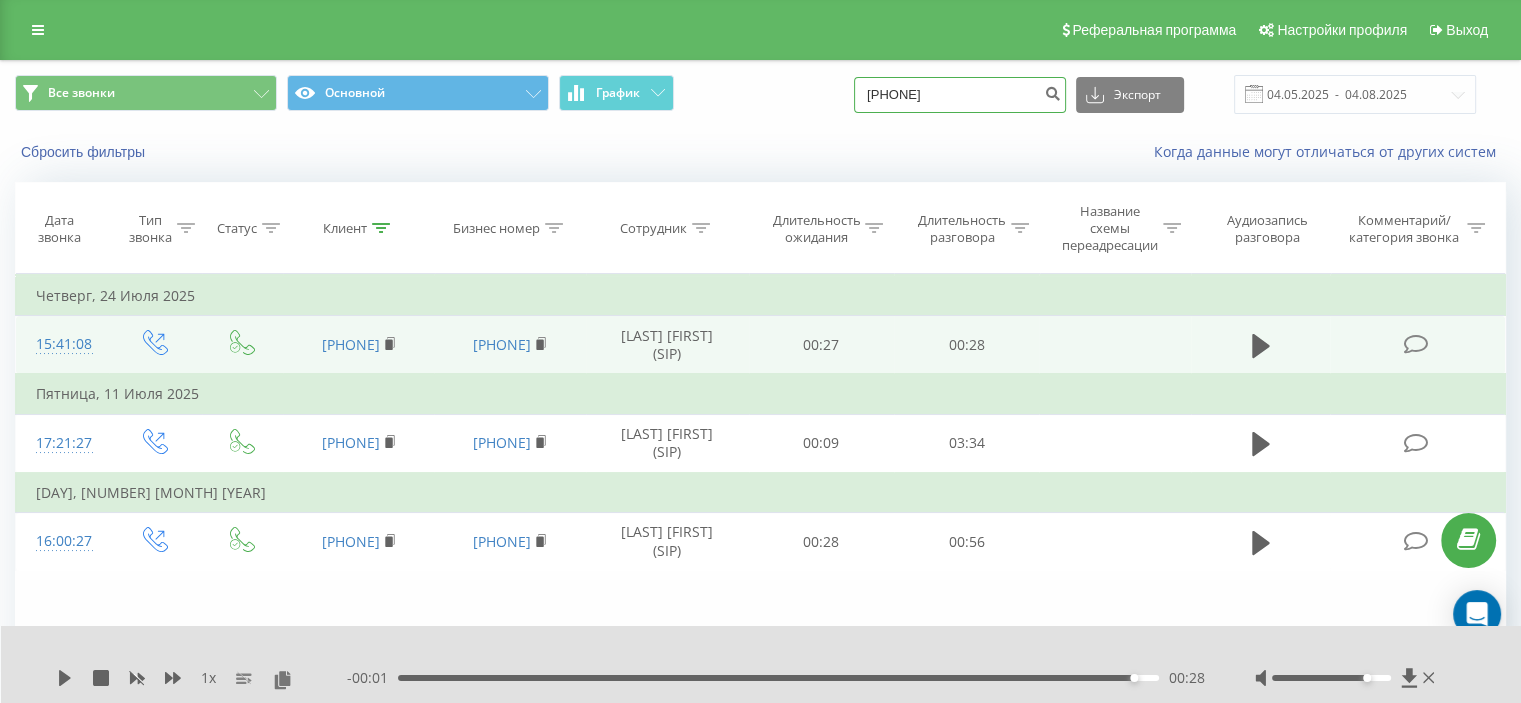click on "0982762373" at bounding box center [960, 95] 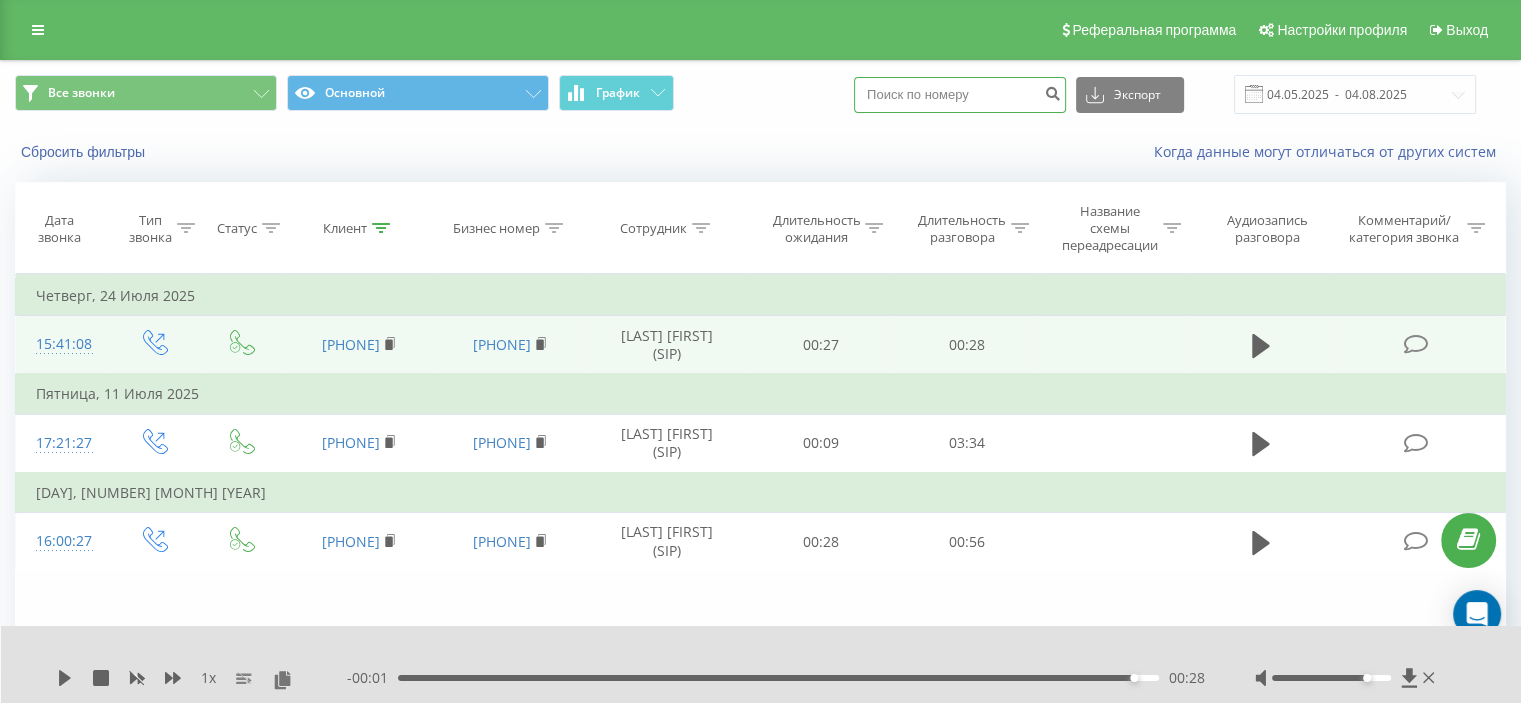 paste on "[PHONE]" 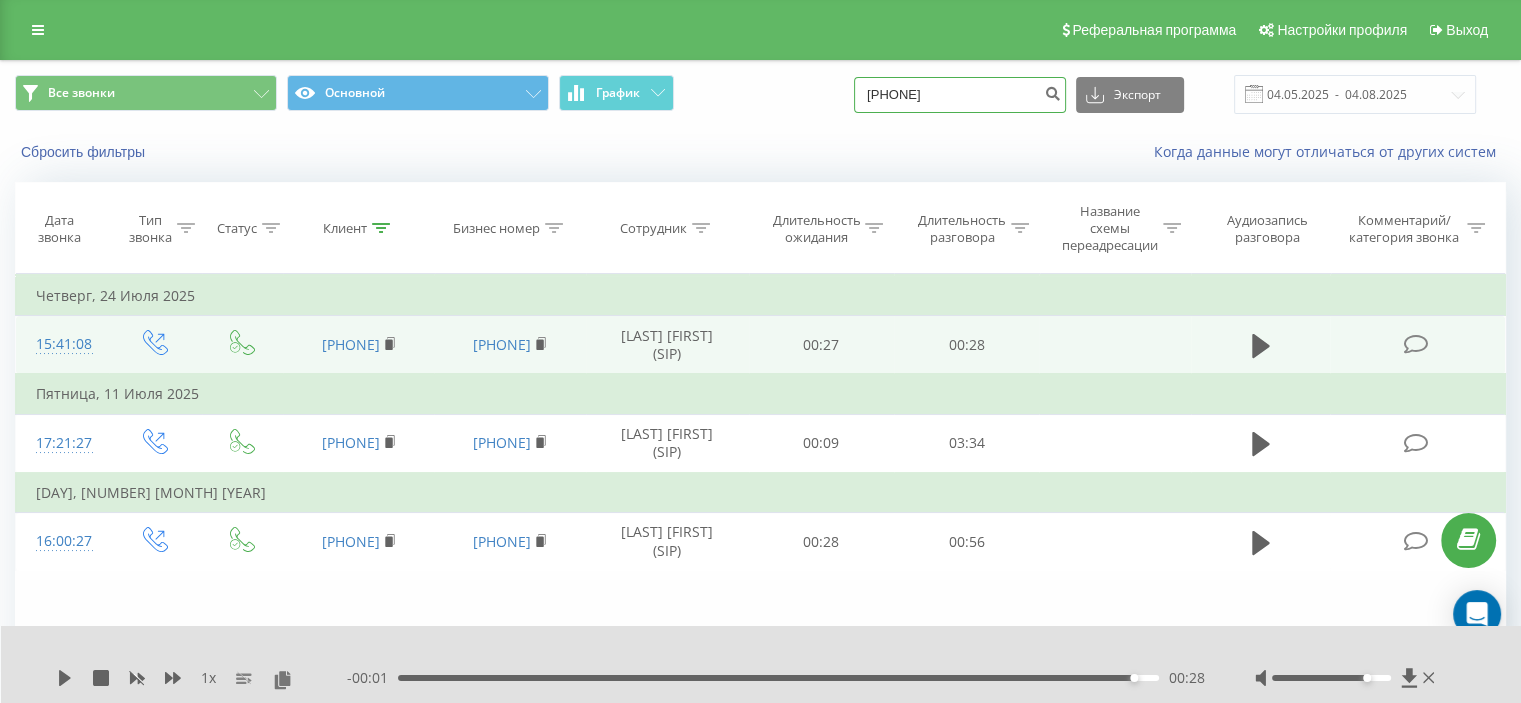 type on "[PHONE]" 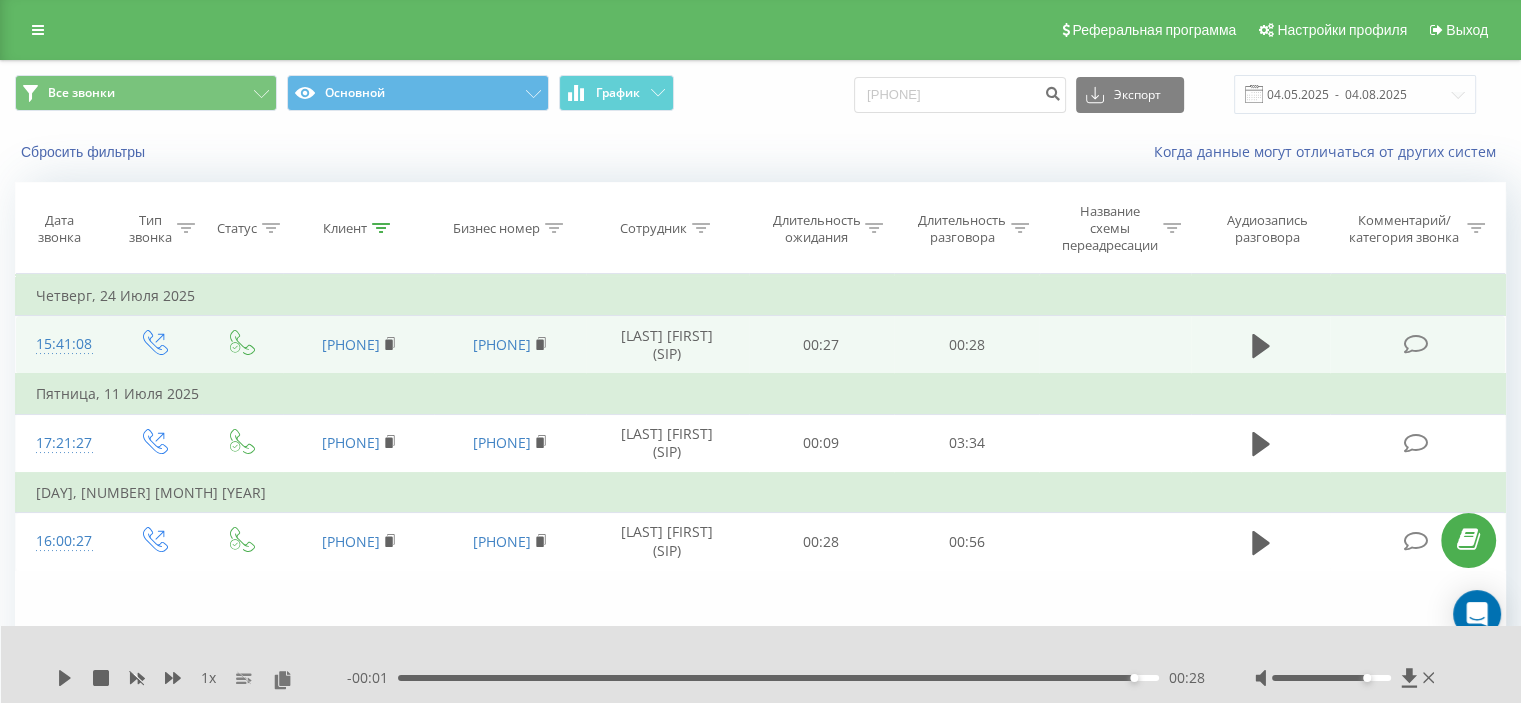 click on "0506997123 Экспорт .csv .xls .xlsx 04.05.2025  -  04.08.2025" at bounding box center (1165, 94) 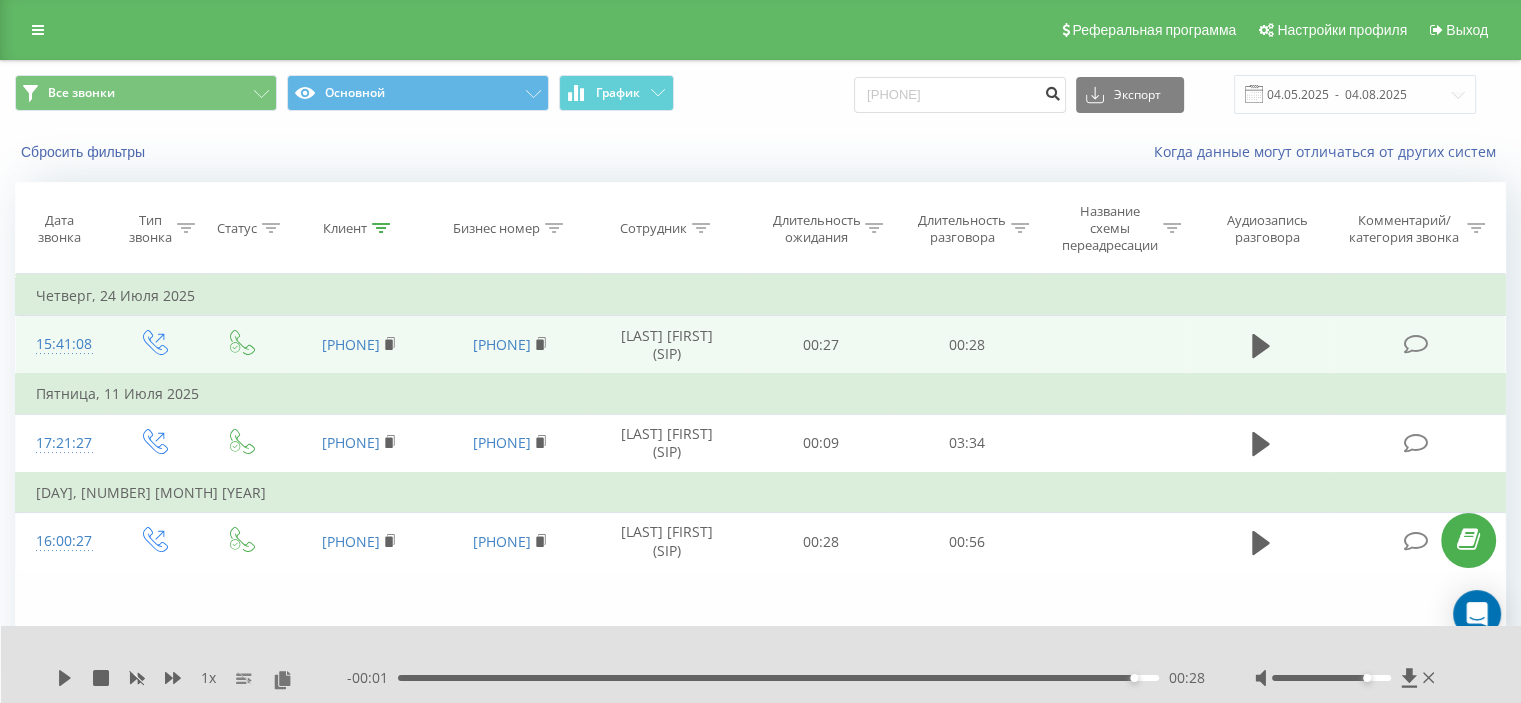 click at bounding box center (1052, 95) 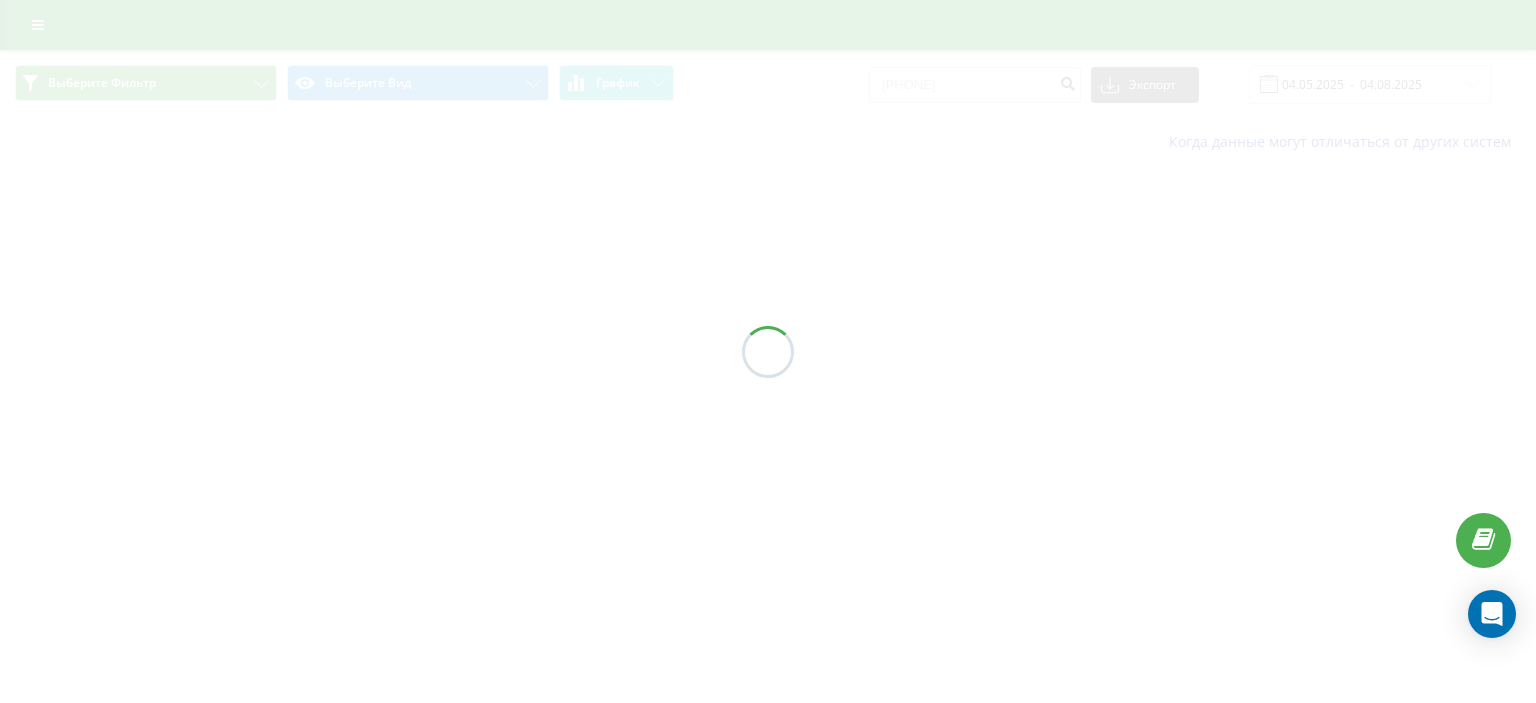 scroll, scrollTop: 0, scrollLeft: 0, axis: both 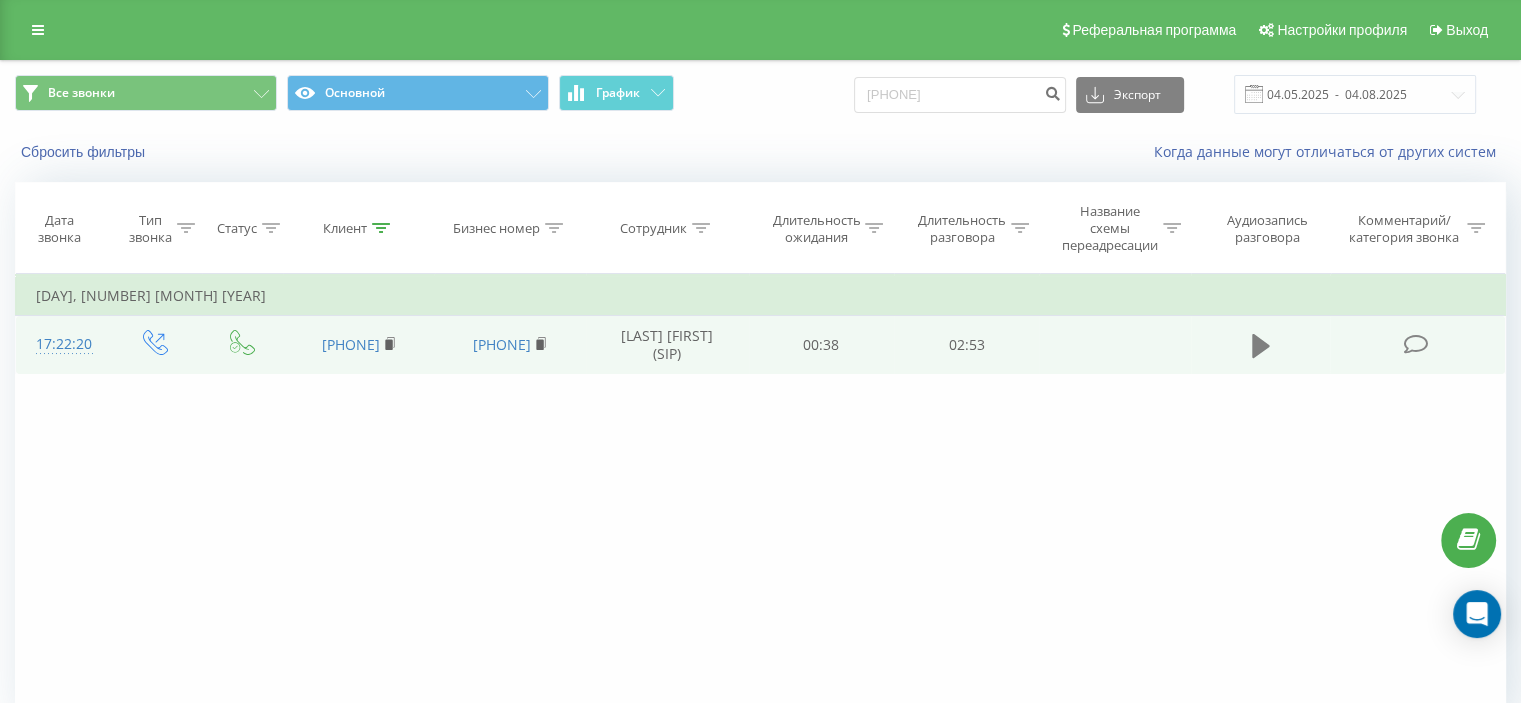 click 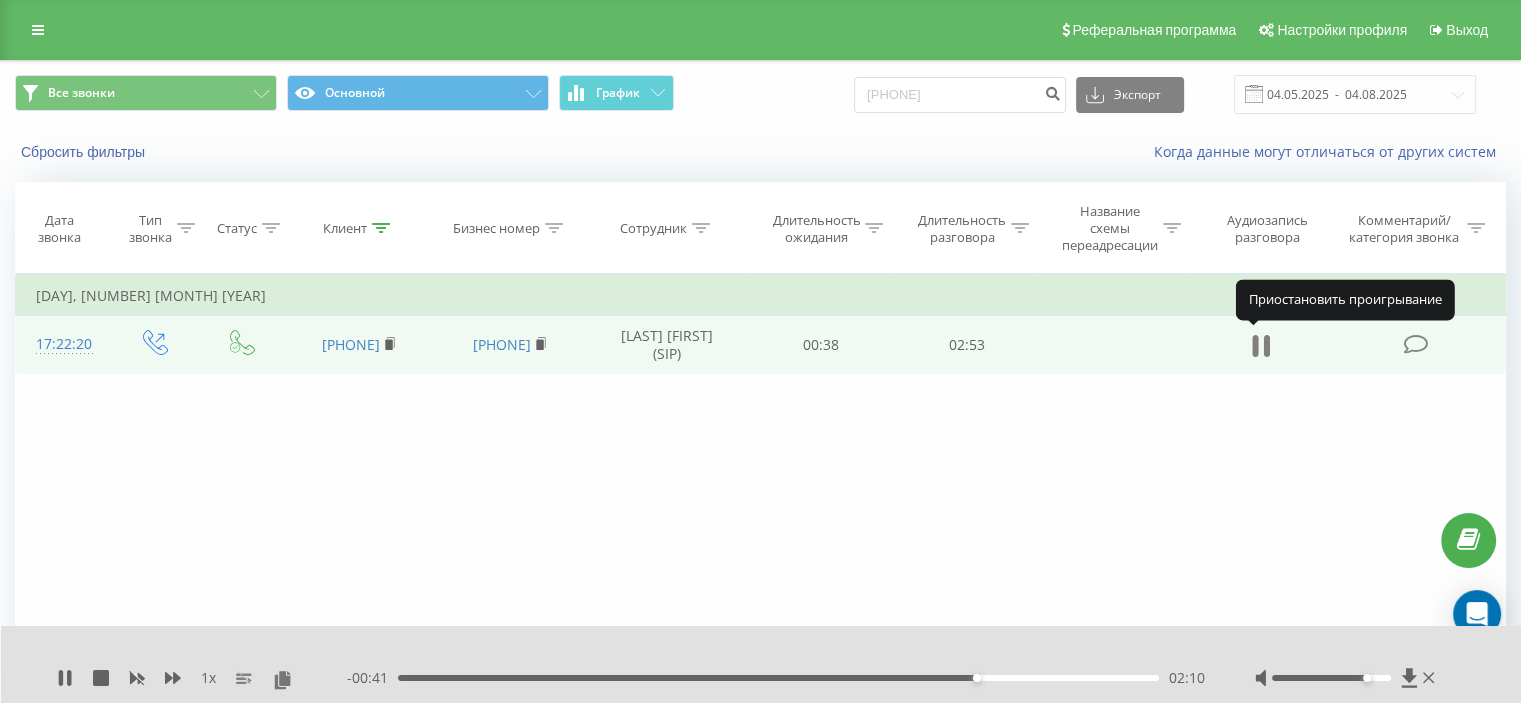 click 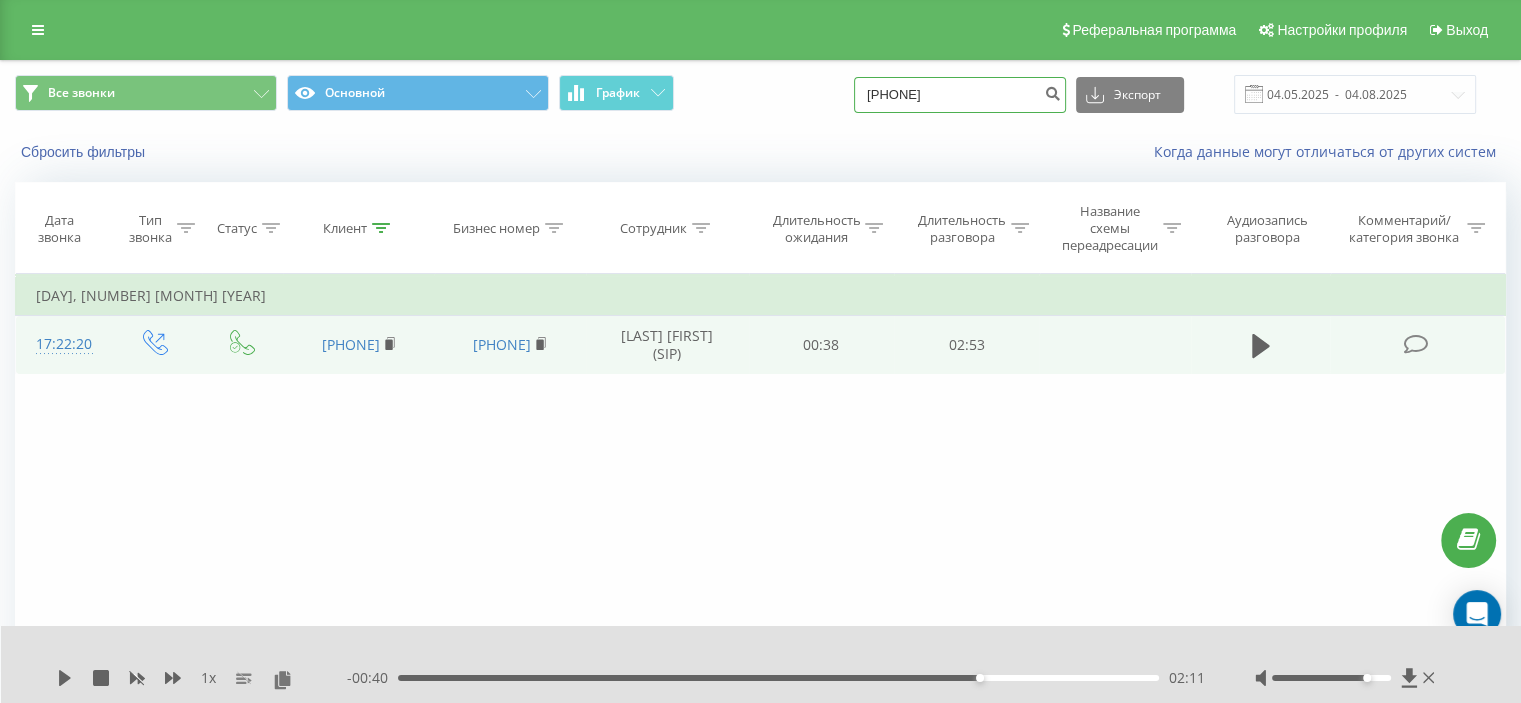 drag, startPoint x: 997, startPoint y: 95, endPoint x: 761, endPoint y: 87, distance: 236.13556 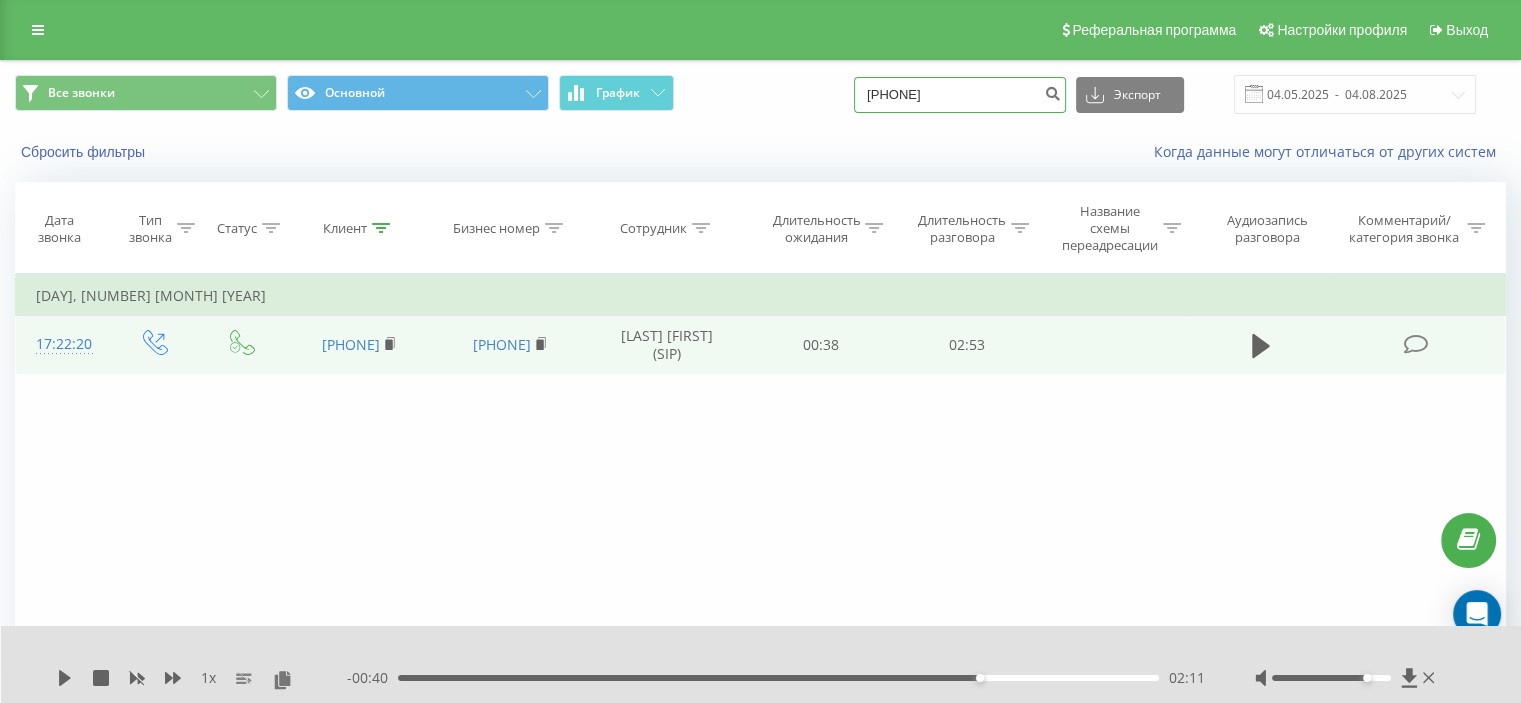 type on "[PHONE]" 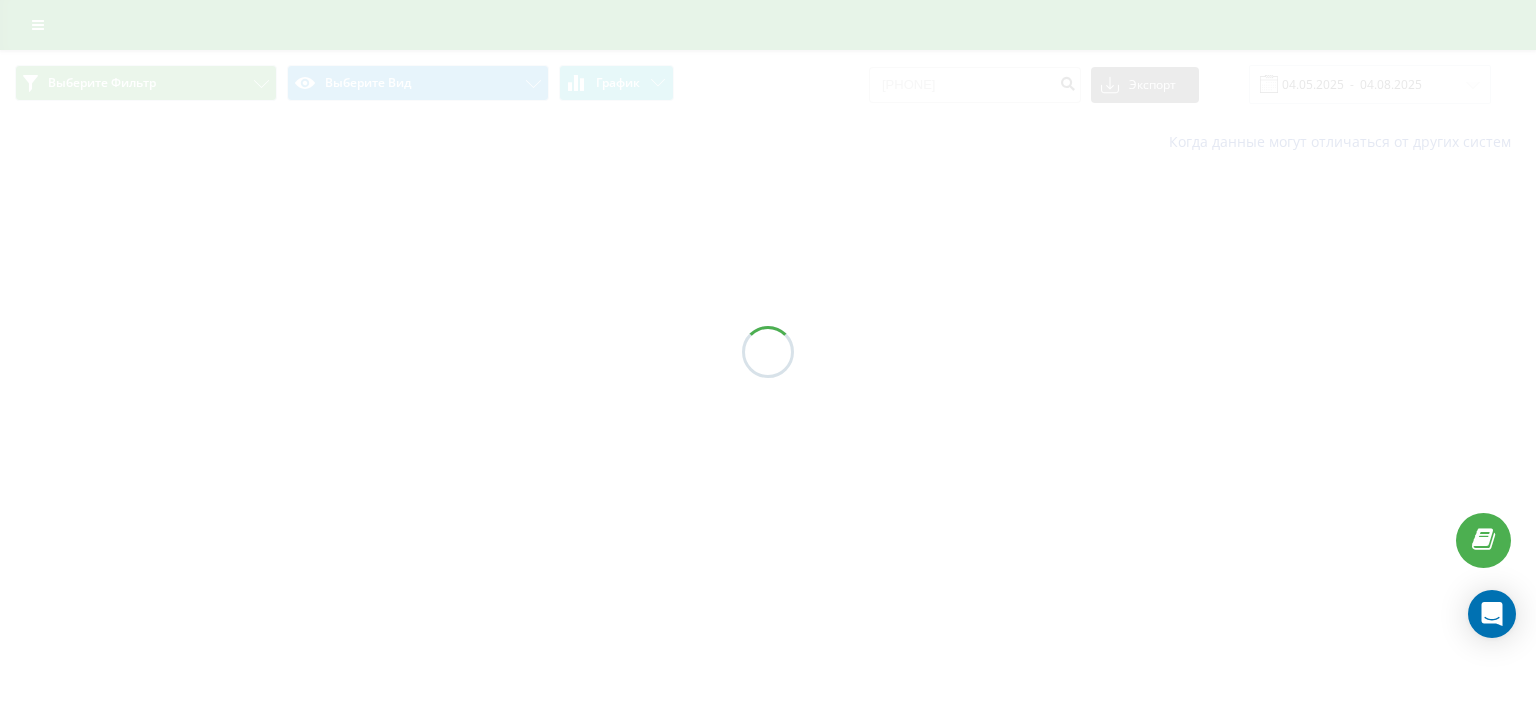 scroll, scrollTop: 0, scrollLeft: 0, axis: both 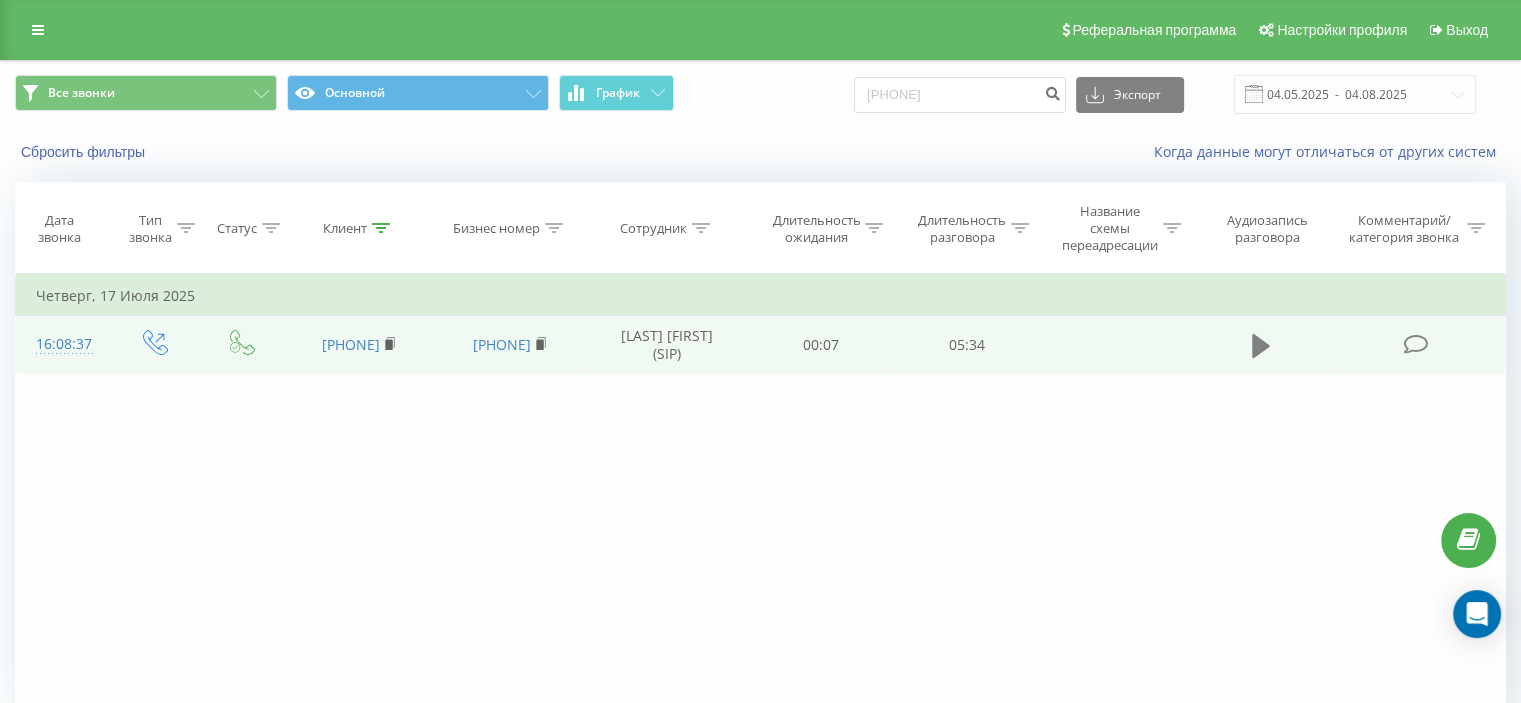 click 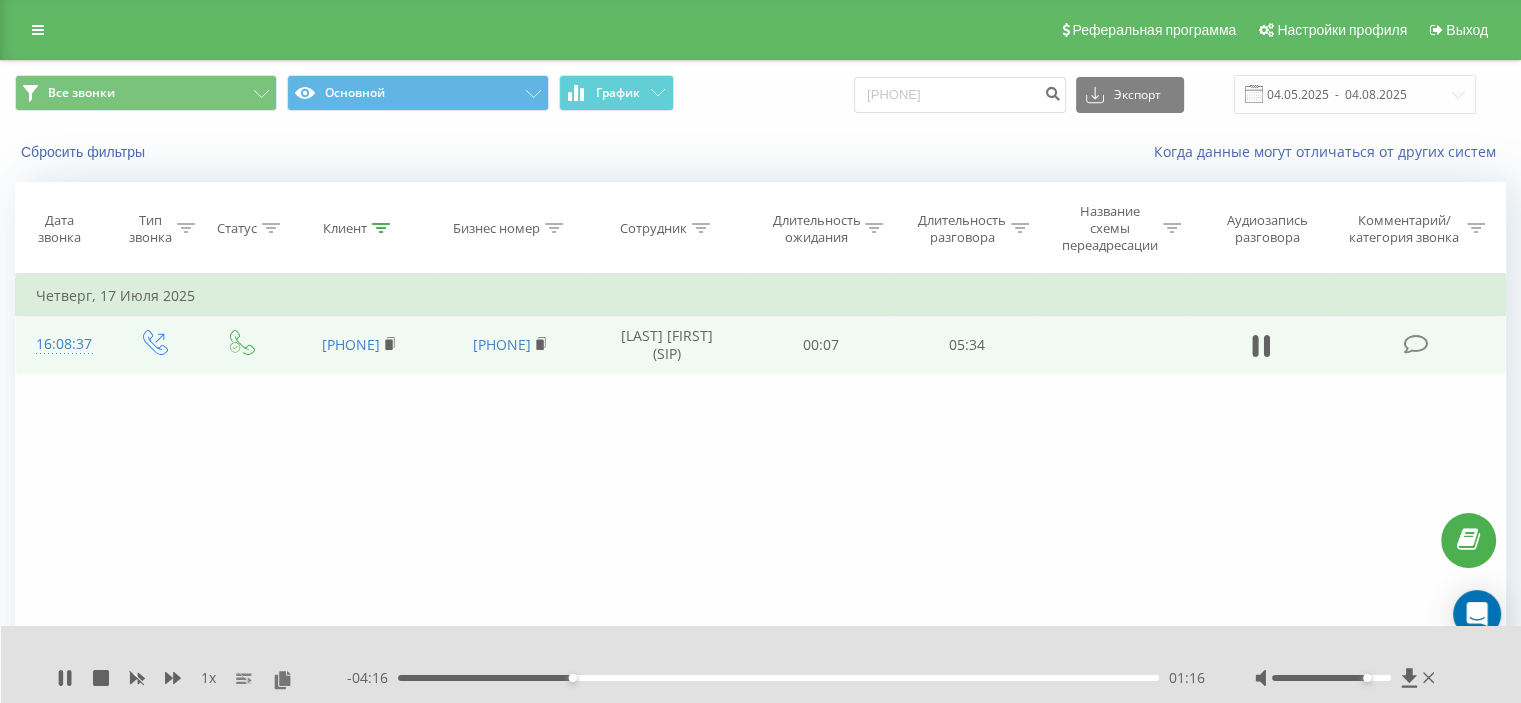 click on "01:16" at bounding box center [778, 678] 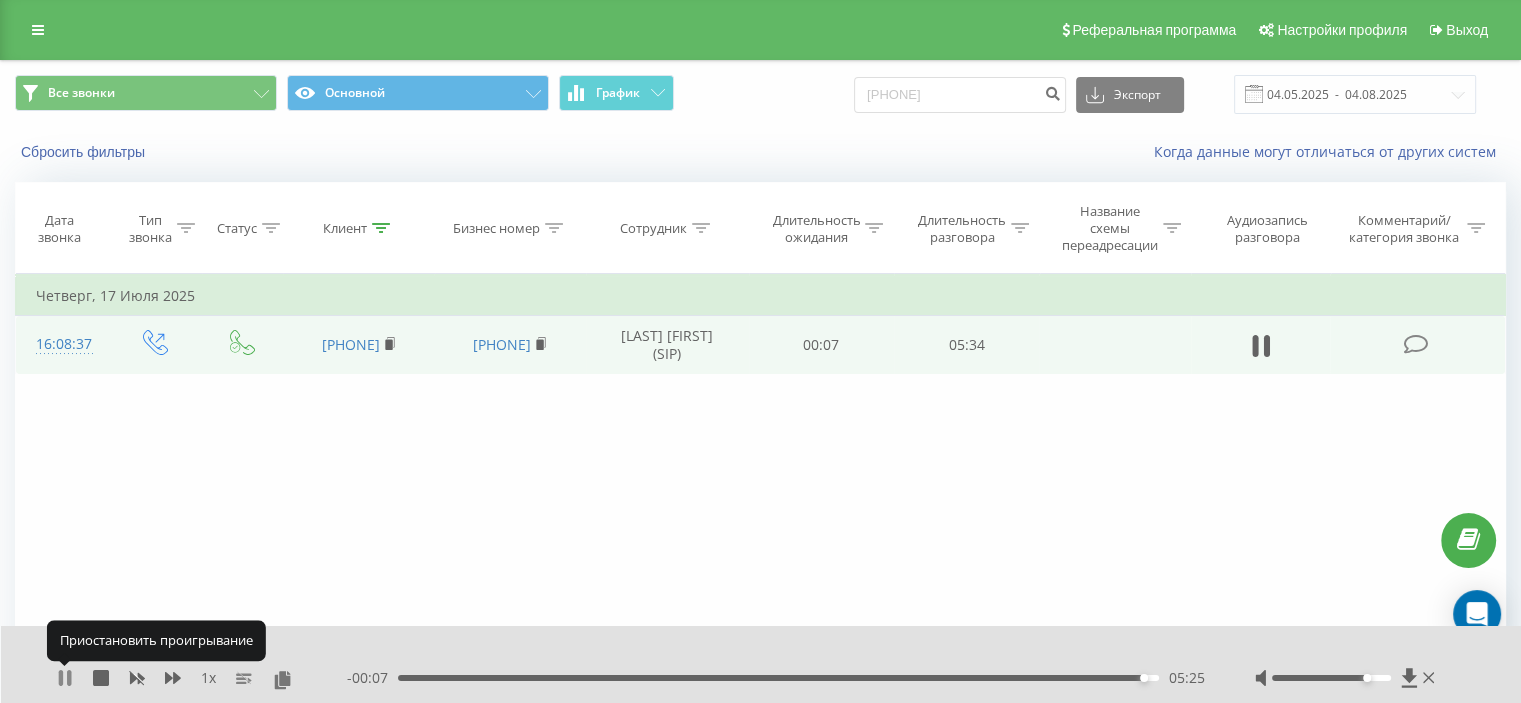 click 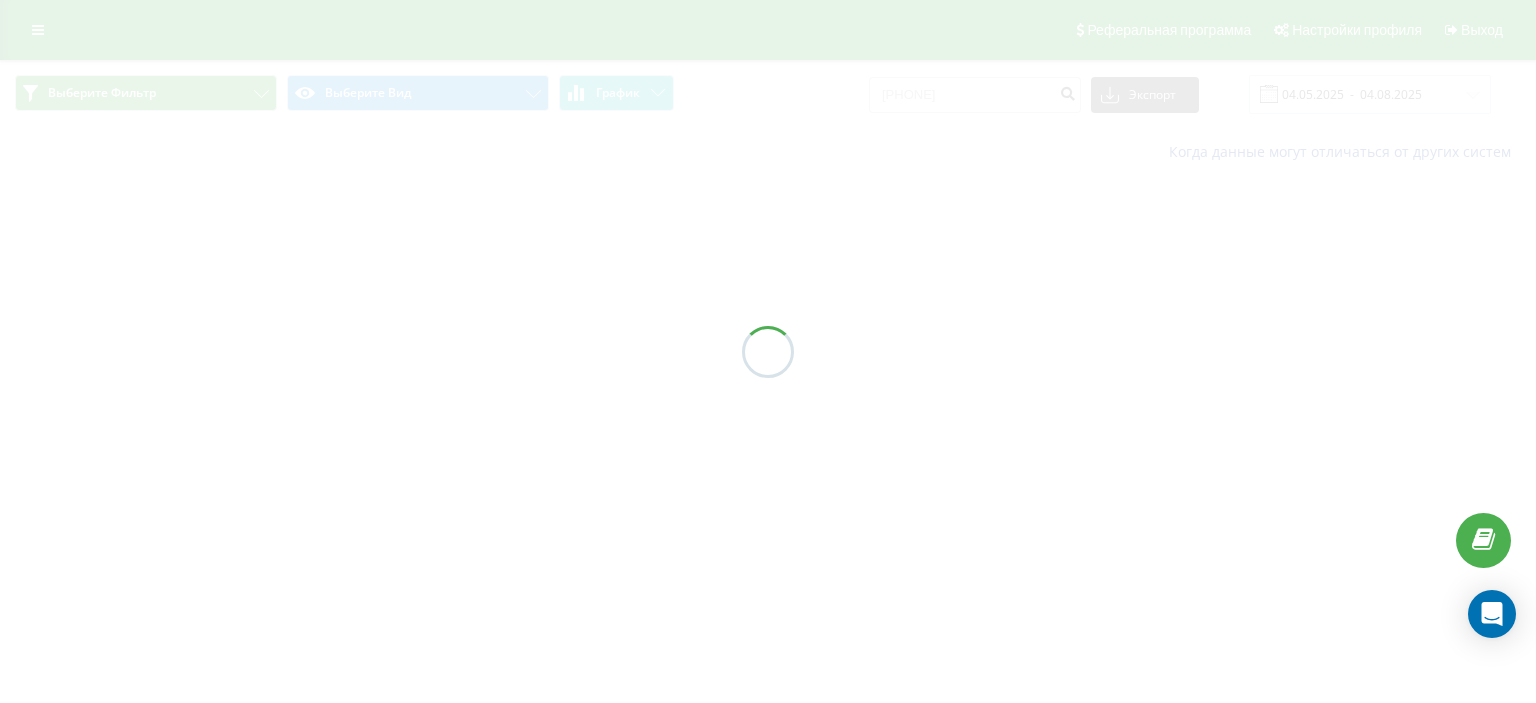 scroll, scrollTop: 0, scrollLeft: 0, axis: both 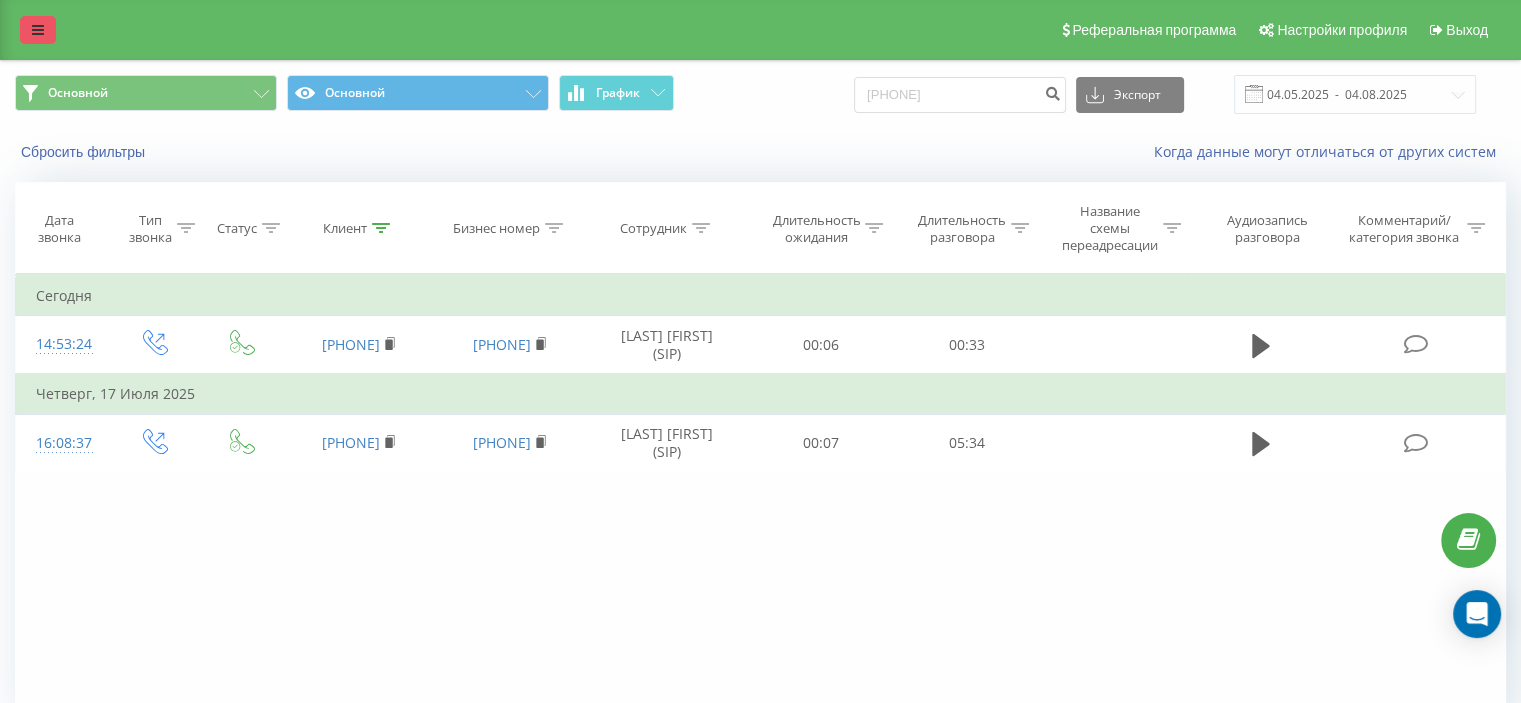 click at bounding box center [38, 30] 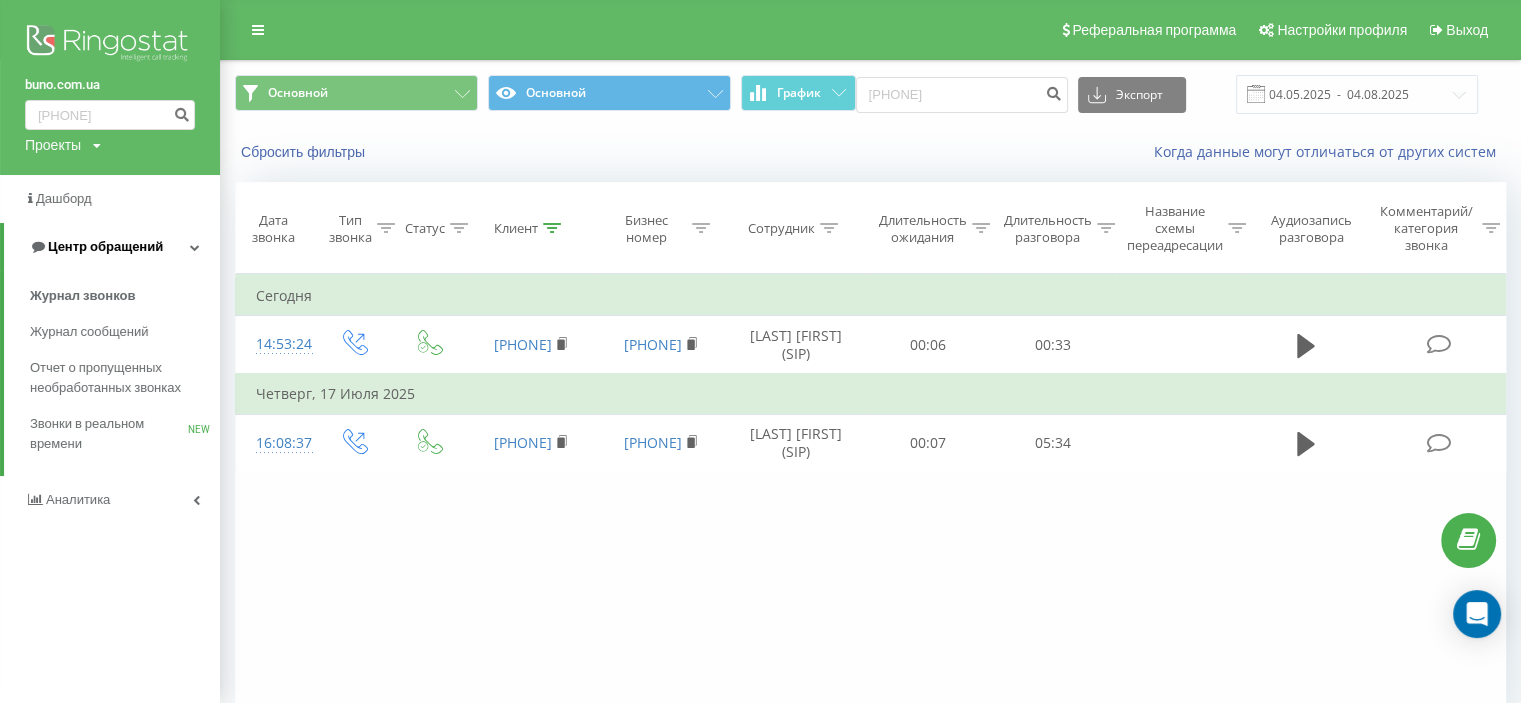 click on "Центр обращений" at bounding box center (105, 246) 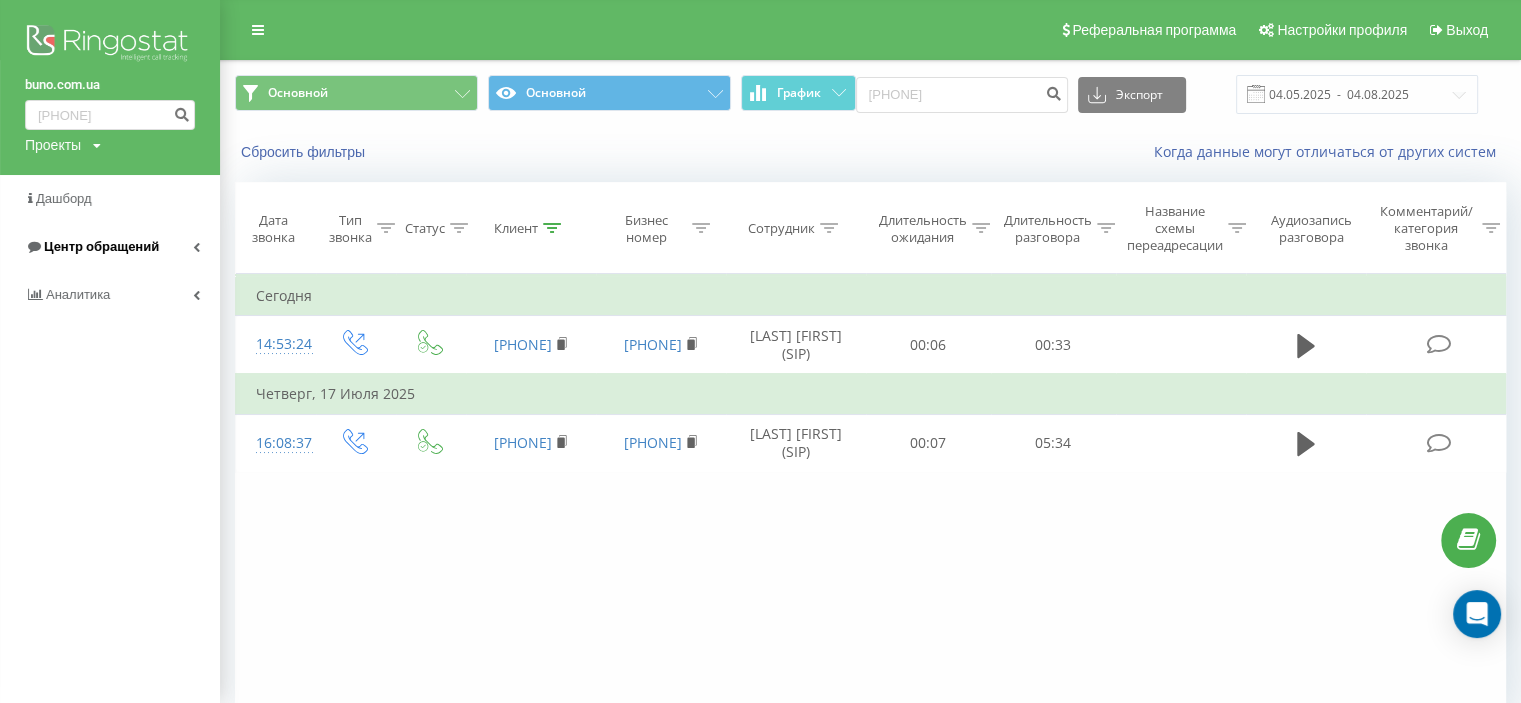 click on "Центр обращений" at bounding box center (101, 246) 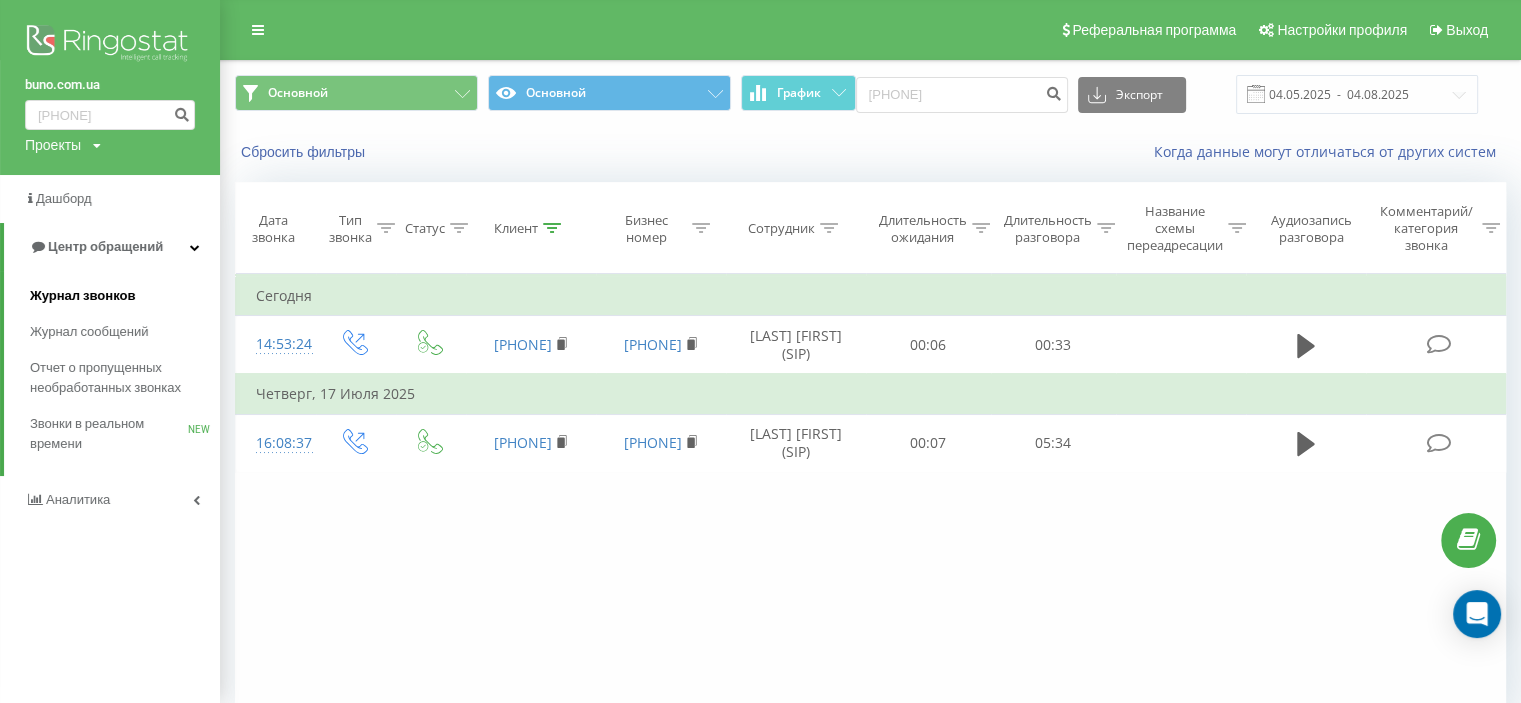 click on "Журнал звонков" at bounding box center [82, 296] 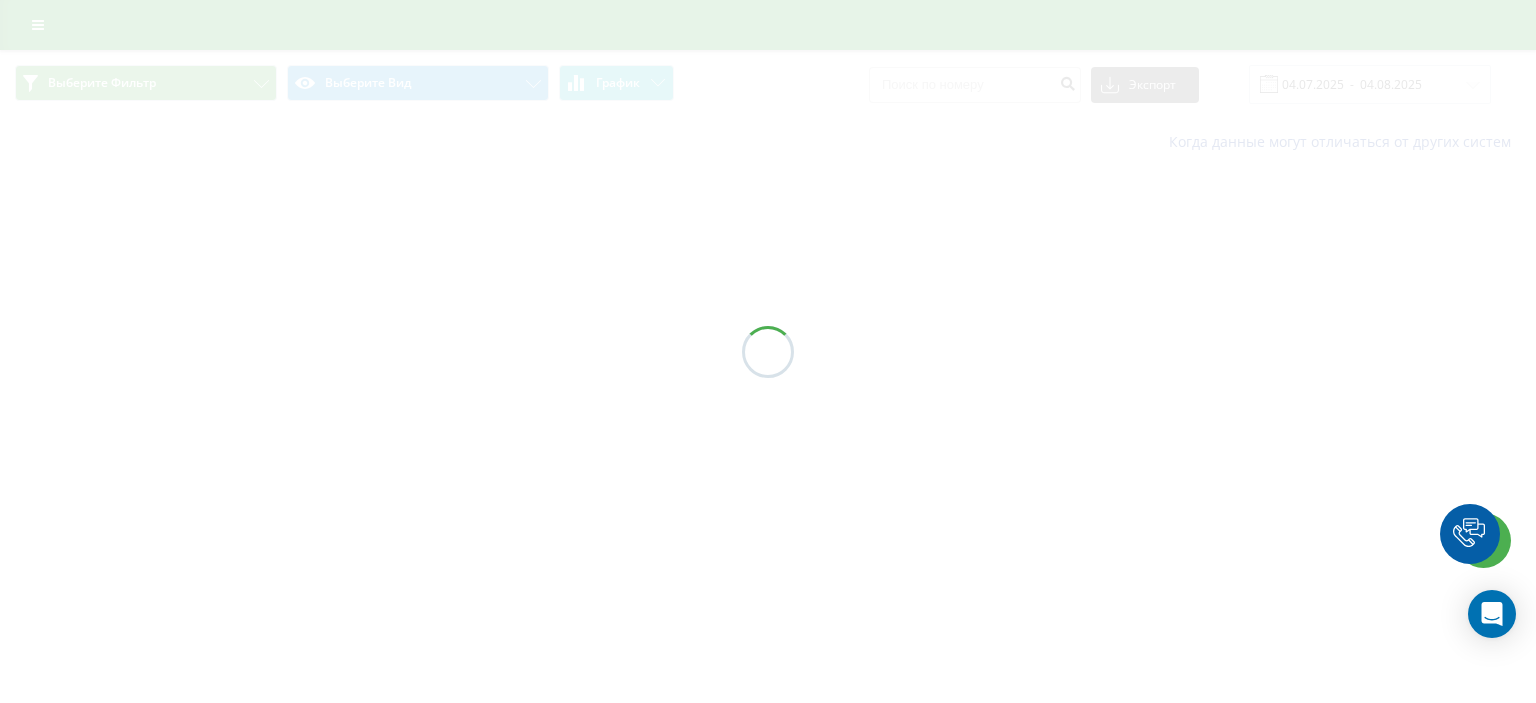 scroll, scrollTop: 0, scrollLeft: 0, axis: both 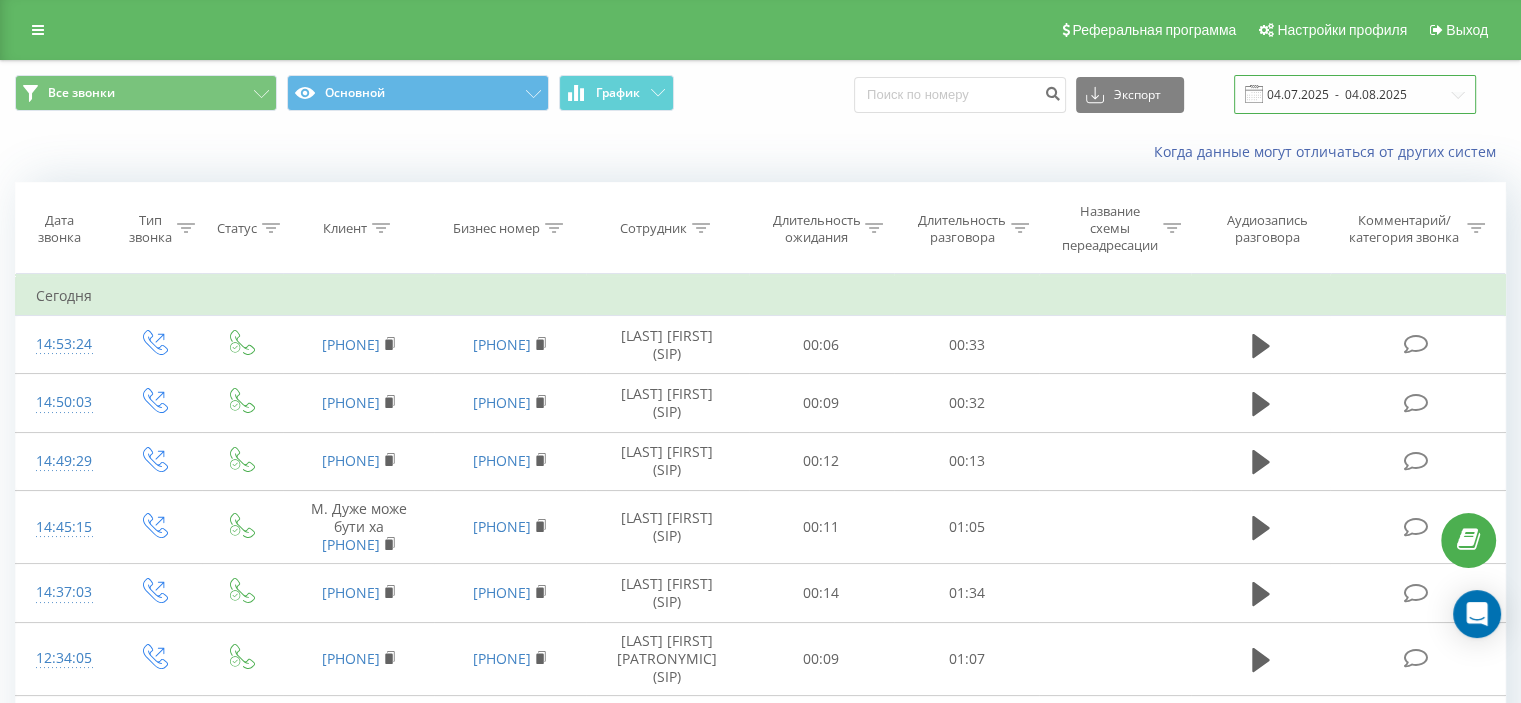 click on "04.07.2025  -  04.08.2025" at bounding box center (1355, 94) 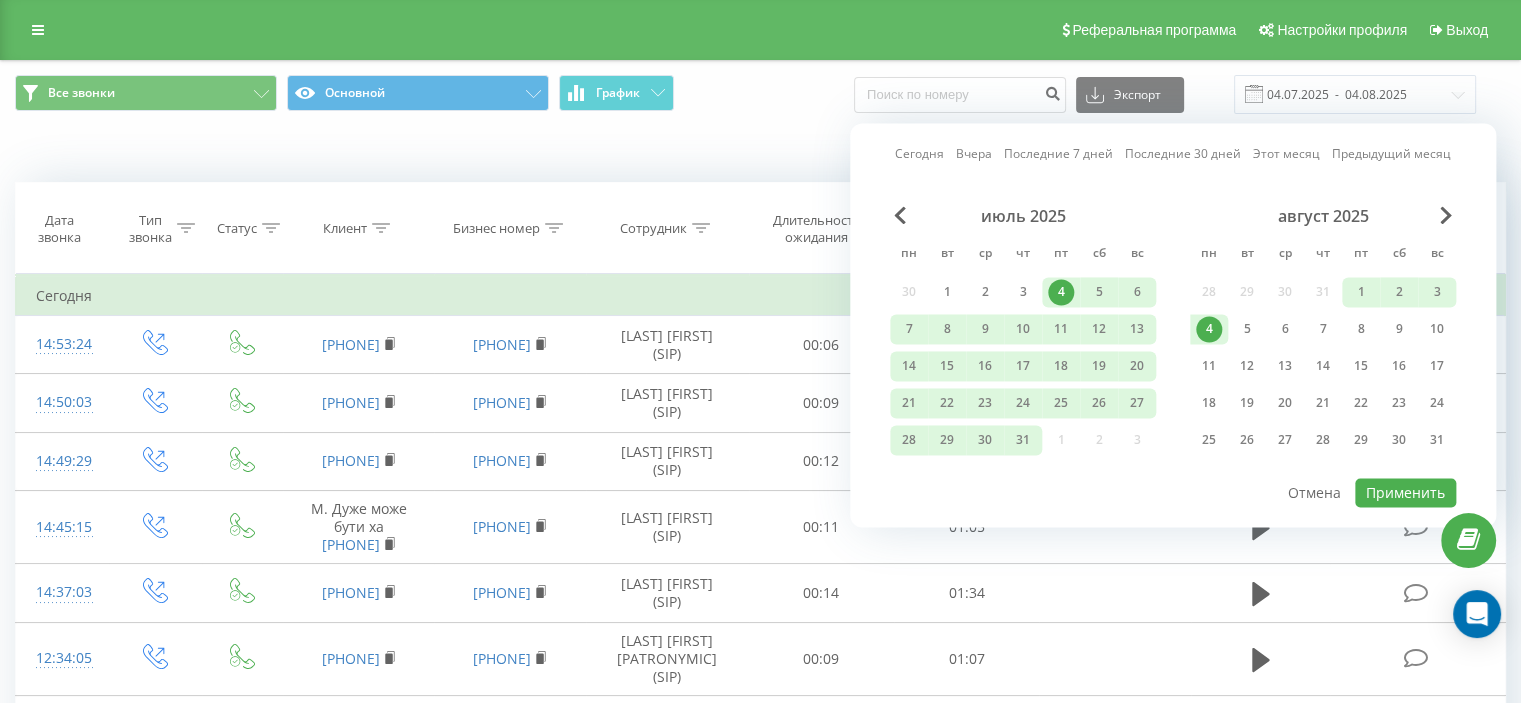 click on "Сегодня" at bounding box center (919, 154) 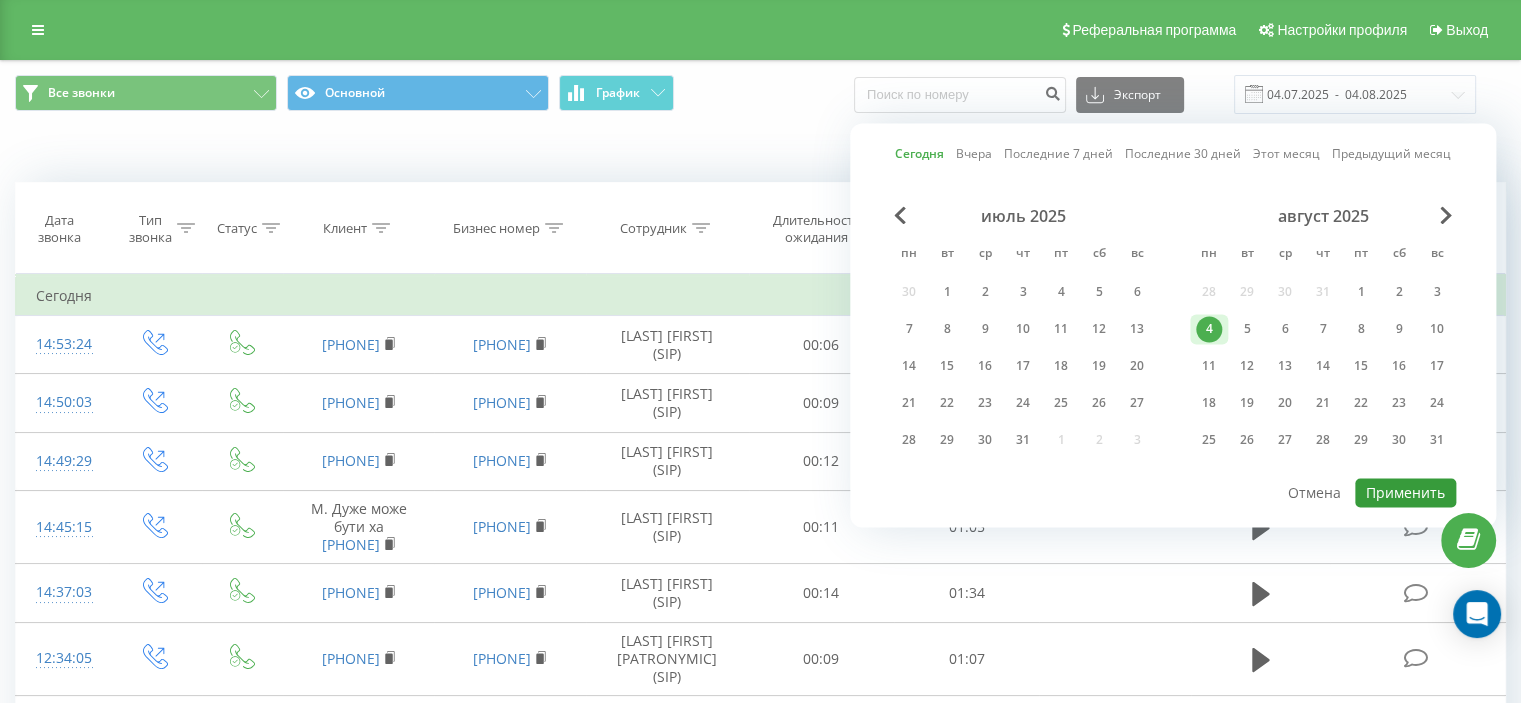 click on "Применить" at bounding box center (1405, 492) 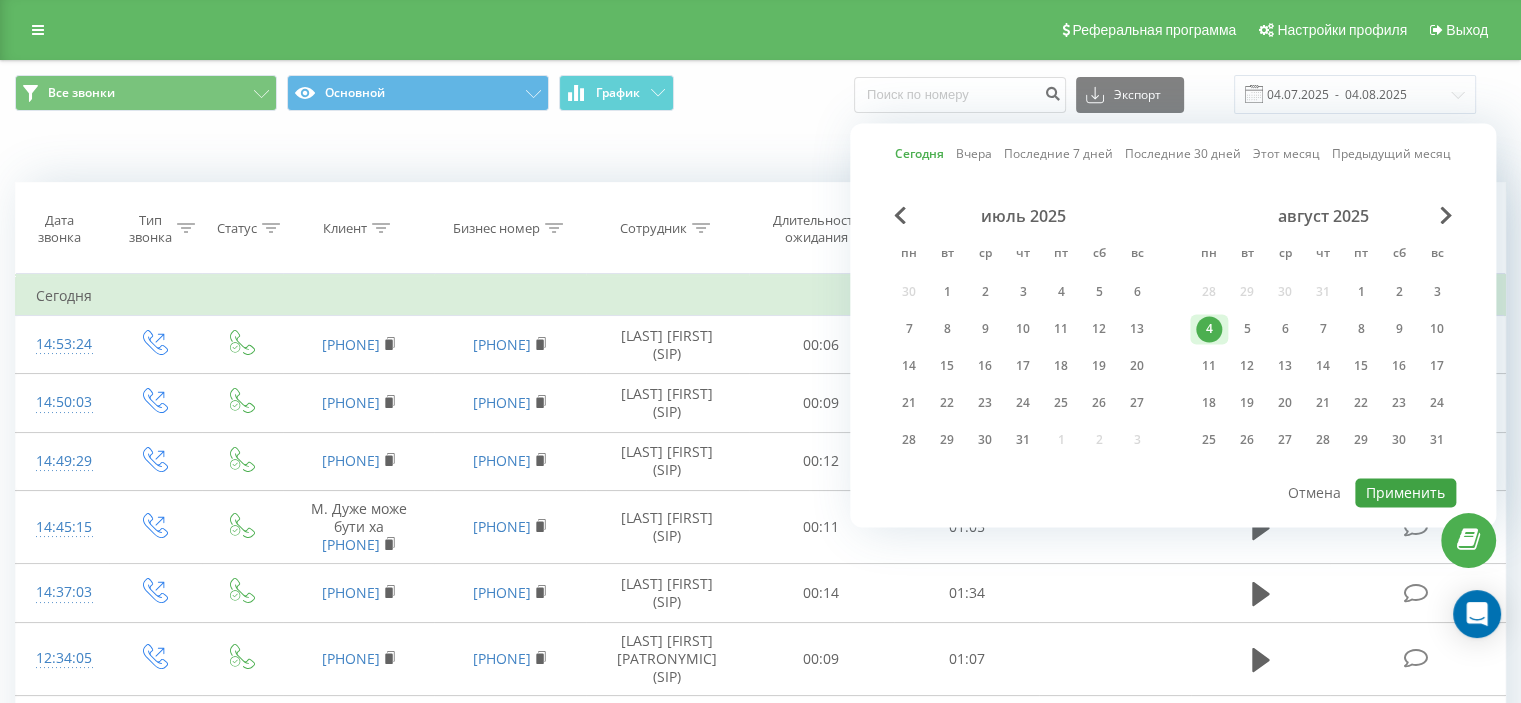 type on "04.08.2025  -  04.08.2025" 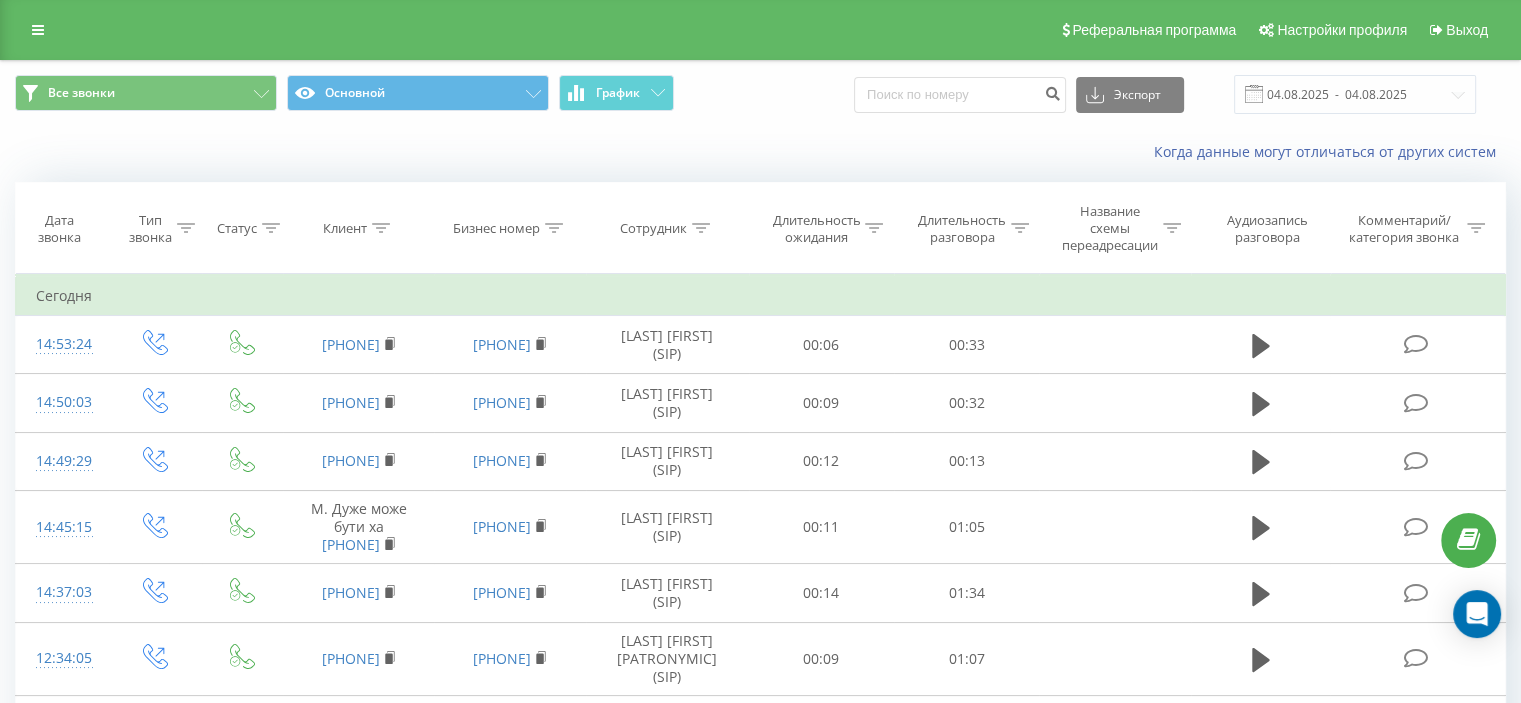 click 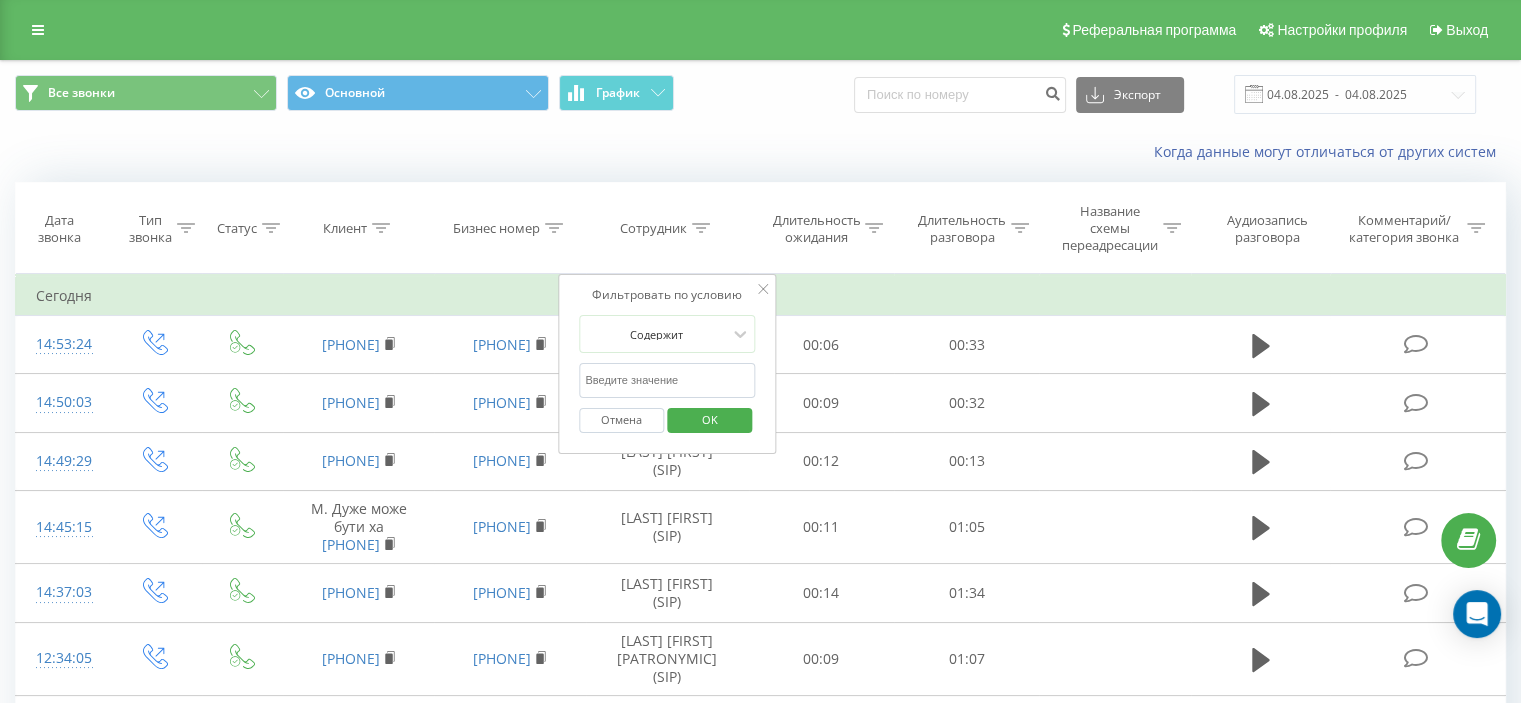 click at bounding box center [667, 380] 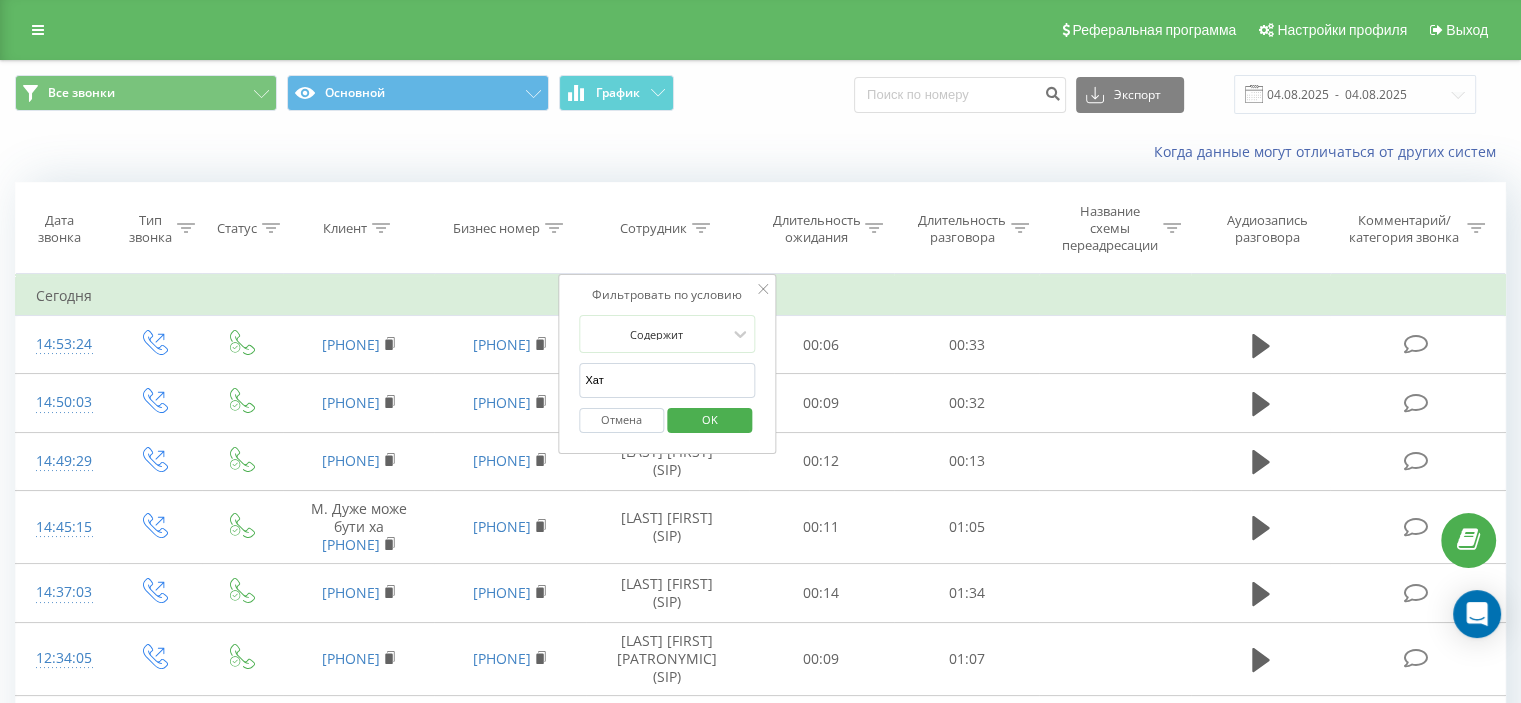 click on "OK" at bounding box center [710, 419] 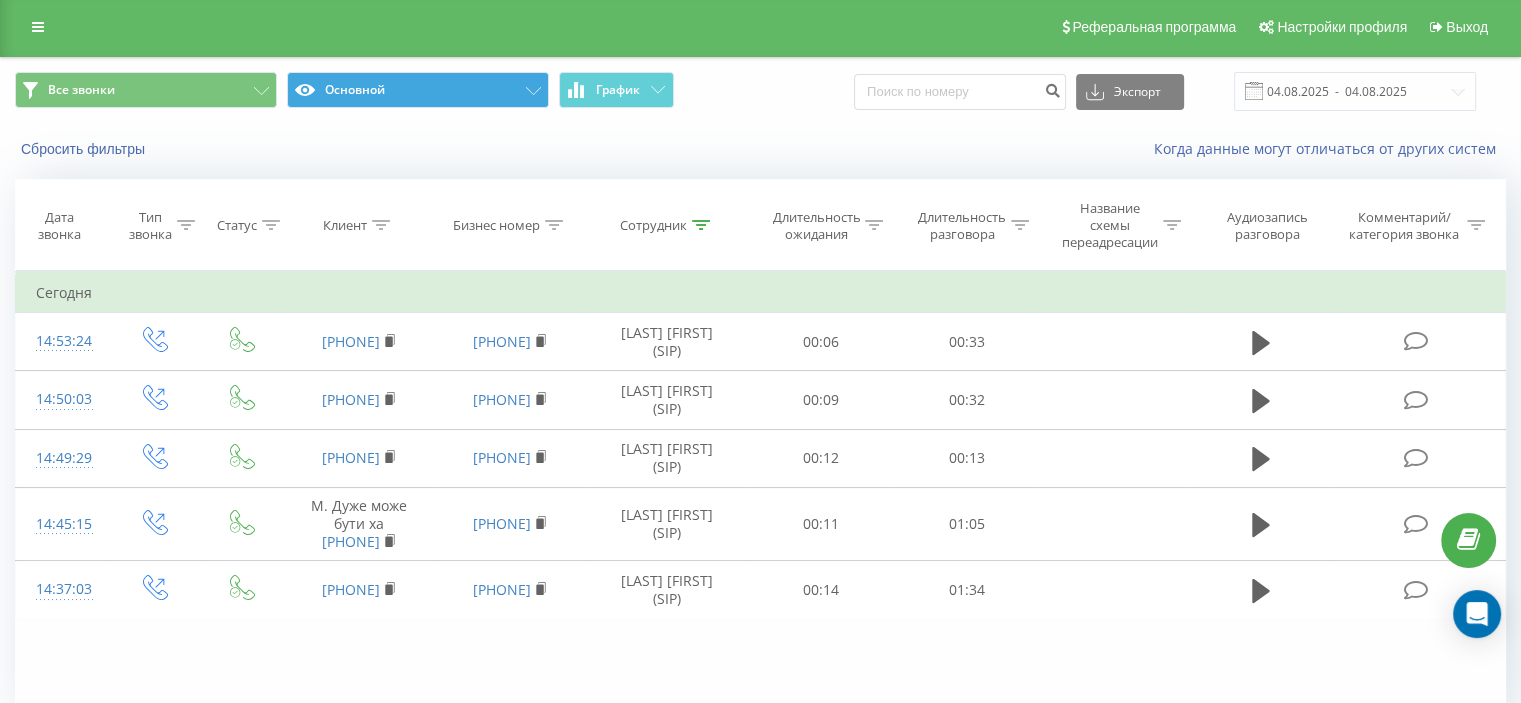 scroll, scrollTop: 0, scrollLeft: 0, axis: both 